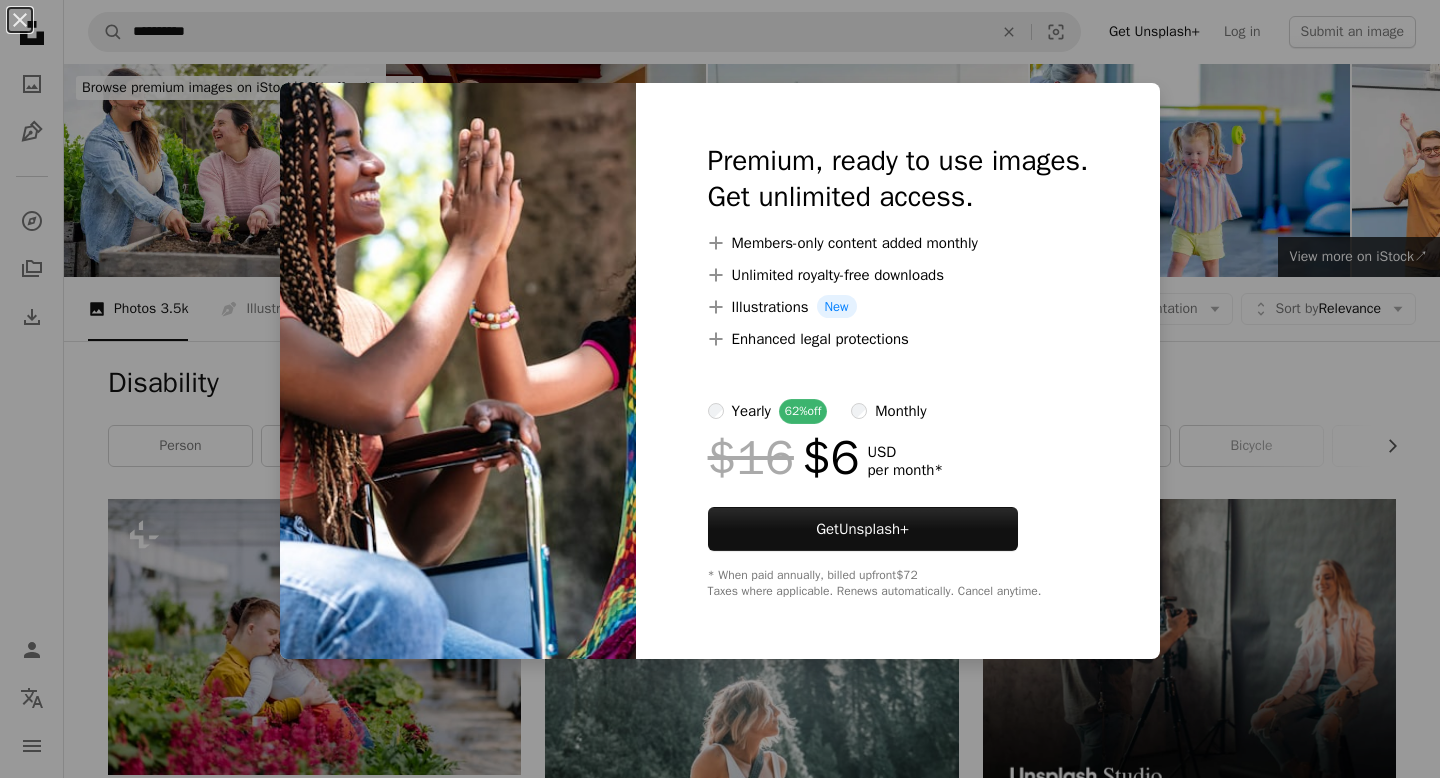 scroll, scrollTop: 1741, scrollLeft: 0, axis: vertical 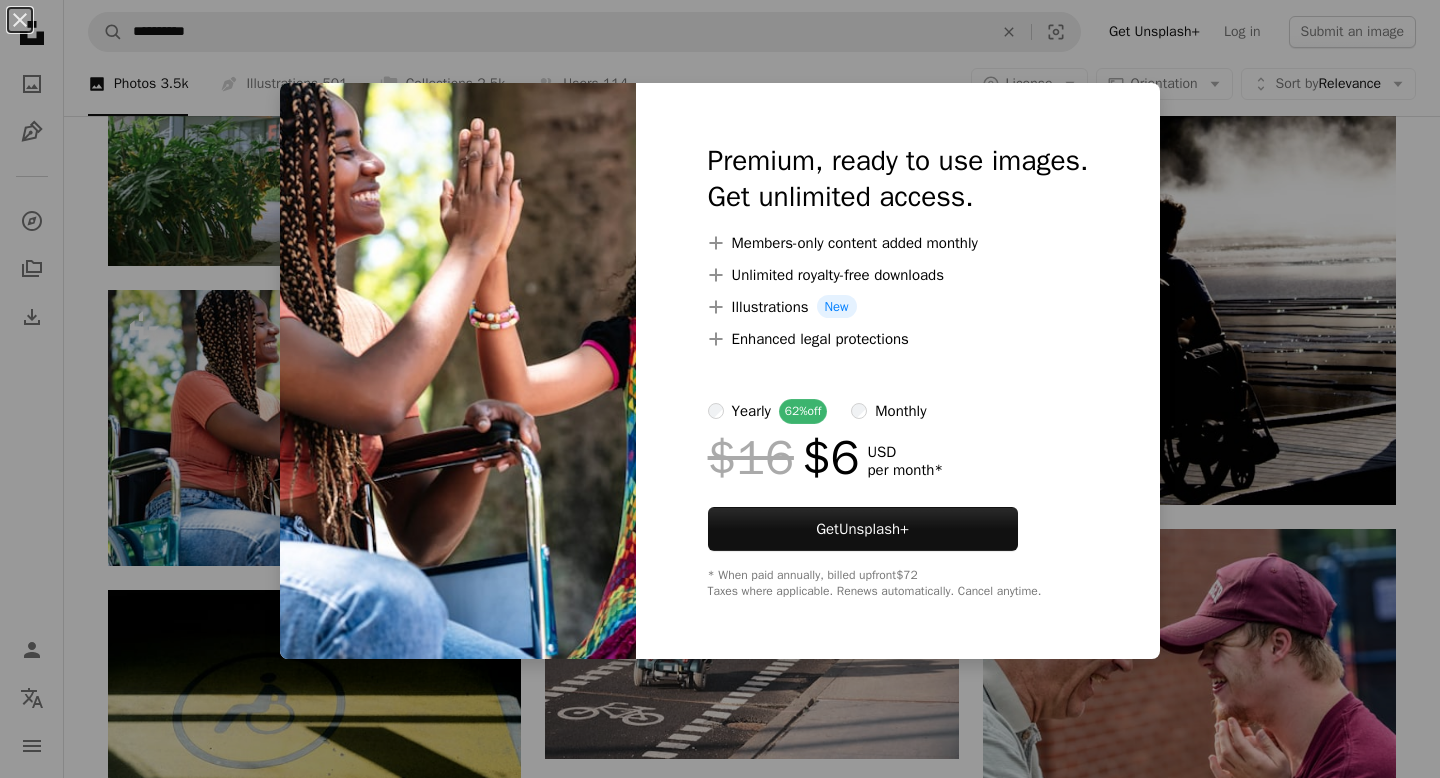 click on "An X shape Premium, ready to use images. Get unlimited access. A plus sign Members-only content added monthly A plus sign Unlimited royalty-free downloads A plus sign Illustrations  New A plus sign Enhanced legal protections yearly 62%  off monthly $16   $6 USD per month * Get  Unsplash+ * When paid annually, billed upfront  $72 Taxes where applicable. Renews automatically. Cancel anytime." at bounding box center (720, 389) 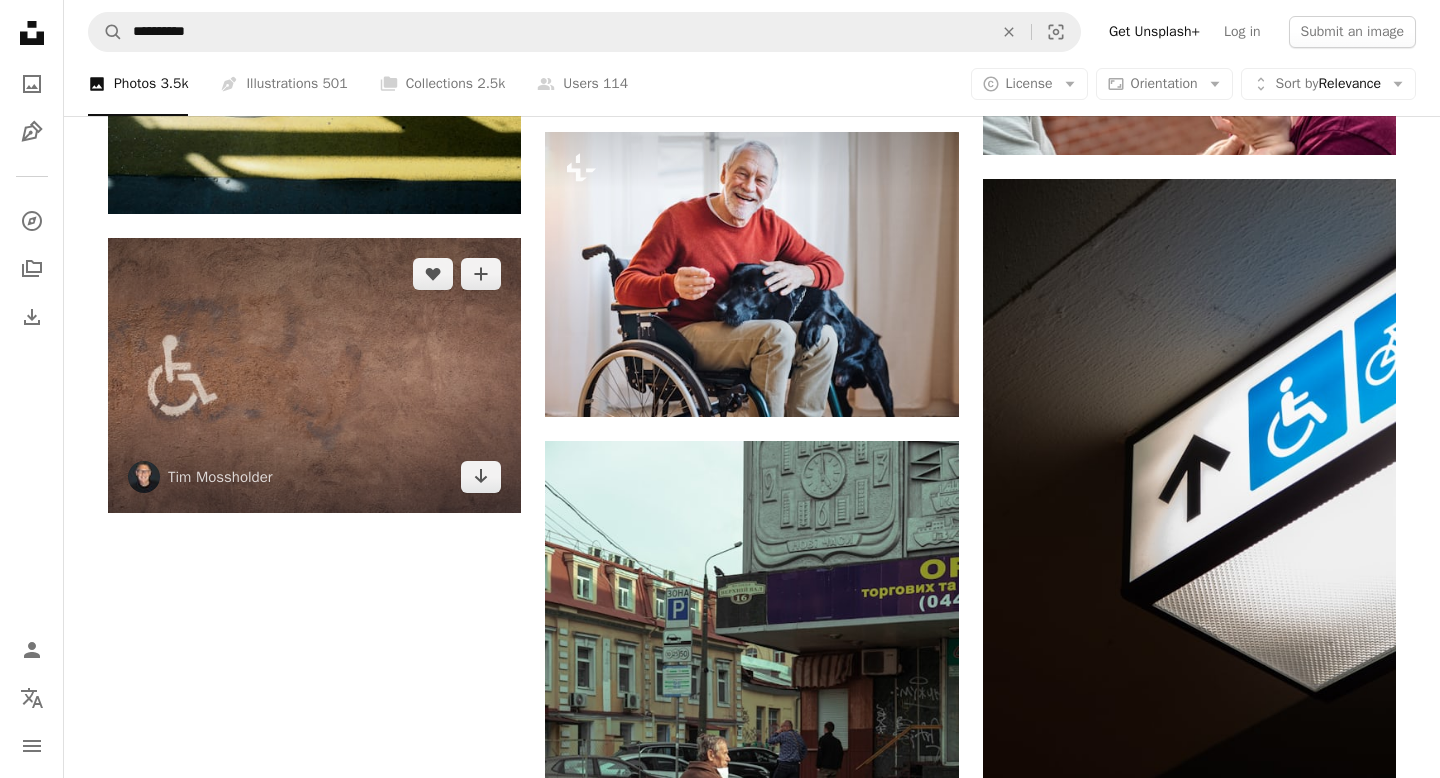 scroll, scrollTop: 2388, scrollLeft: 0, axis: vertical 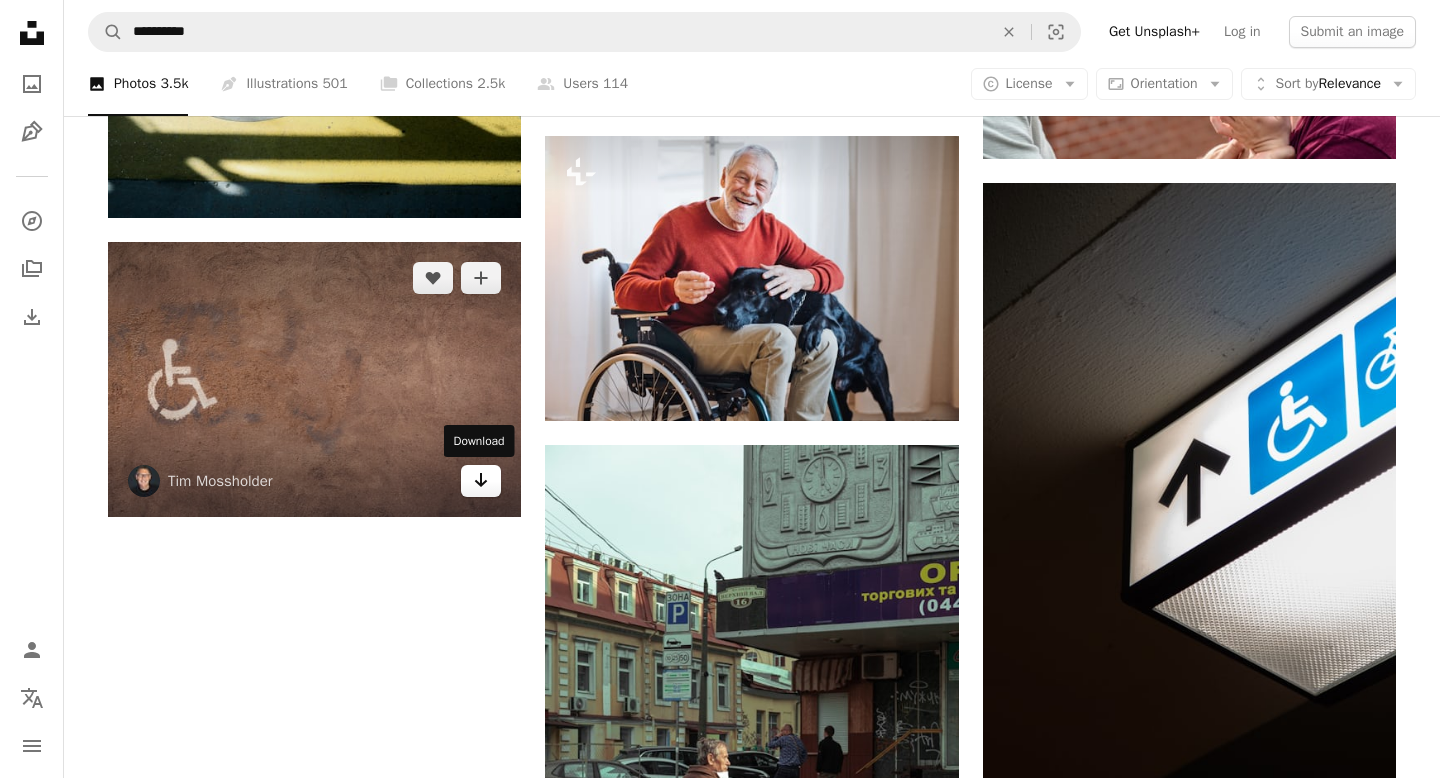 click on "Arrow pointing down" 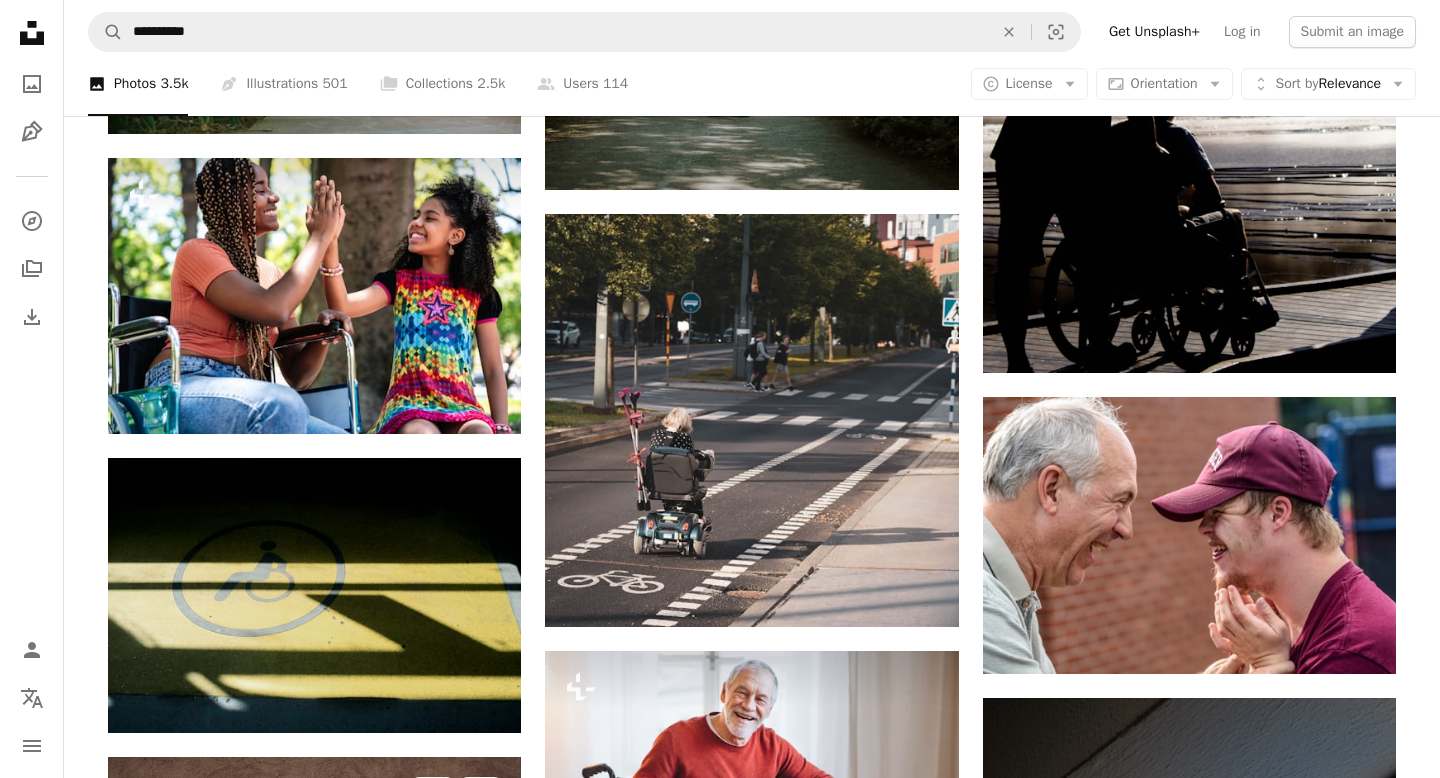 scroll, scrollTop: 1357, scrollLeft: 0, axis: vertical 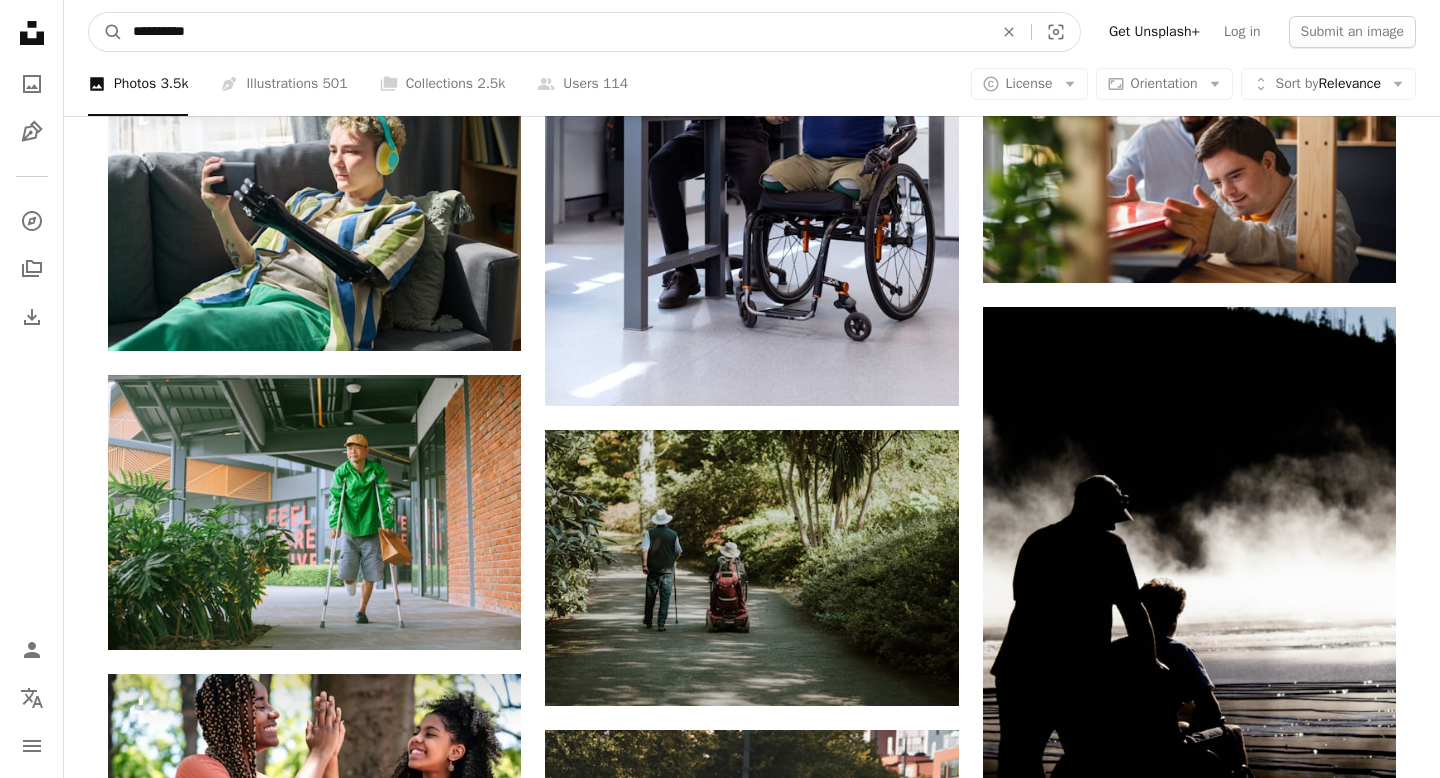 click on "**********" at bounding box center [555, 32] 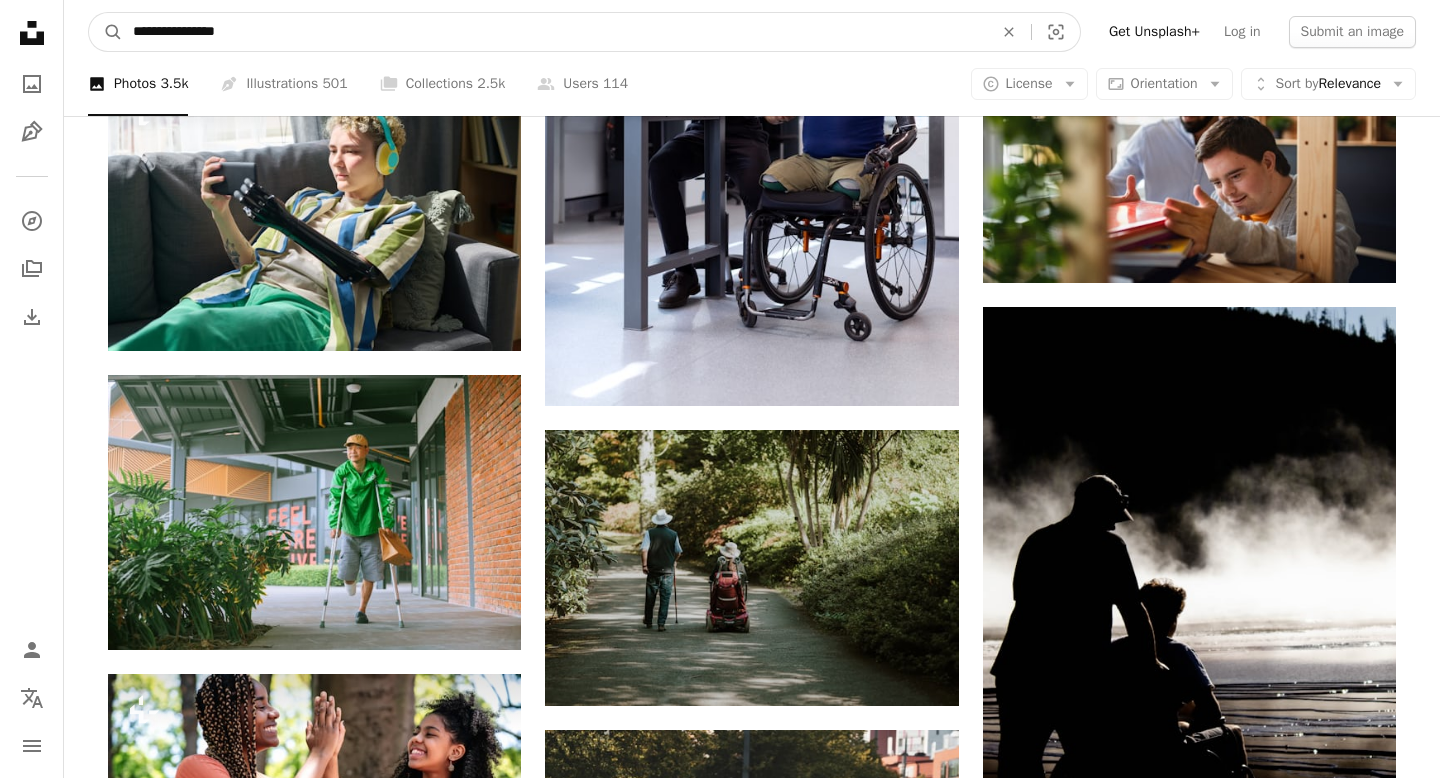 type on "**********" 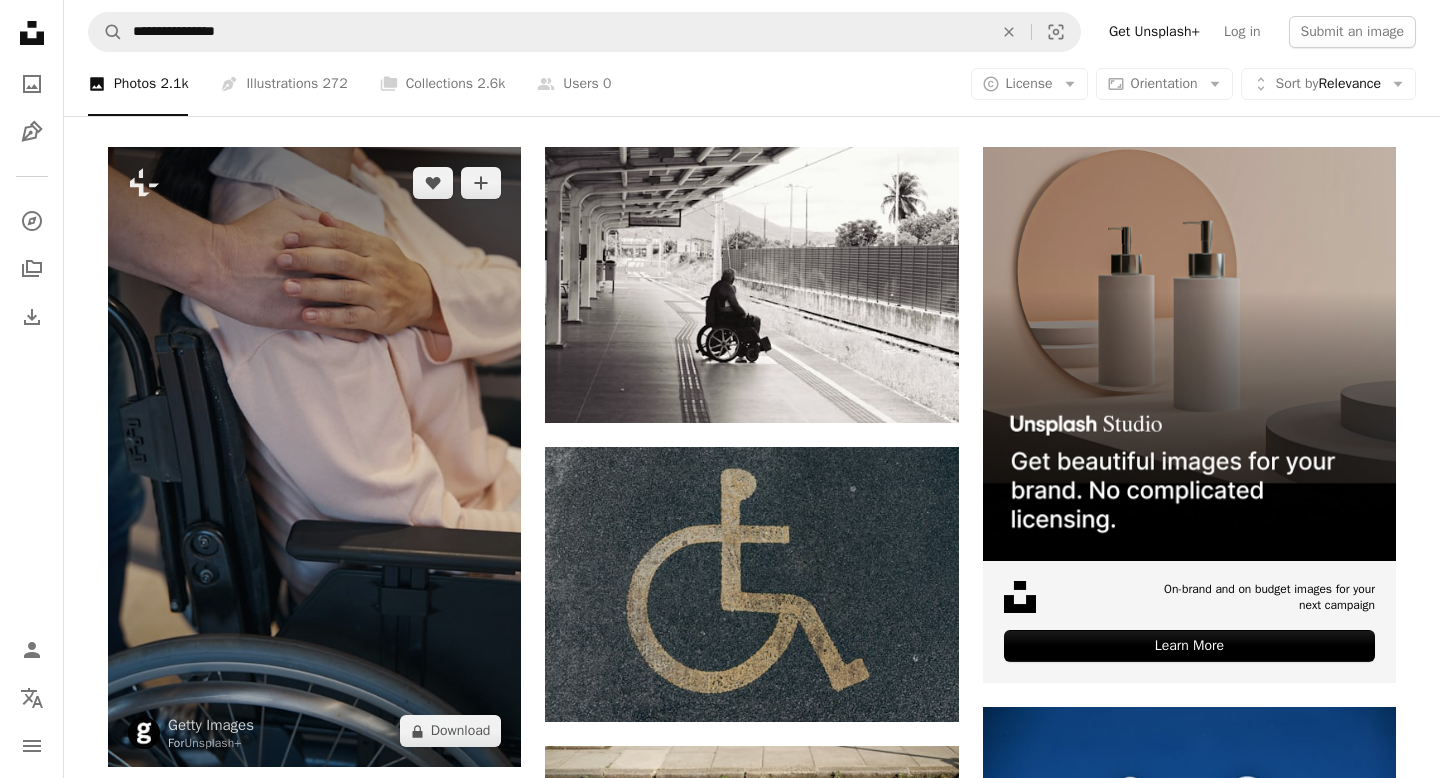 scroll, scrollTop: 358, scrollLeft: 0, axis: vertical 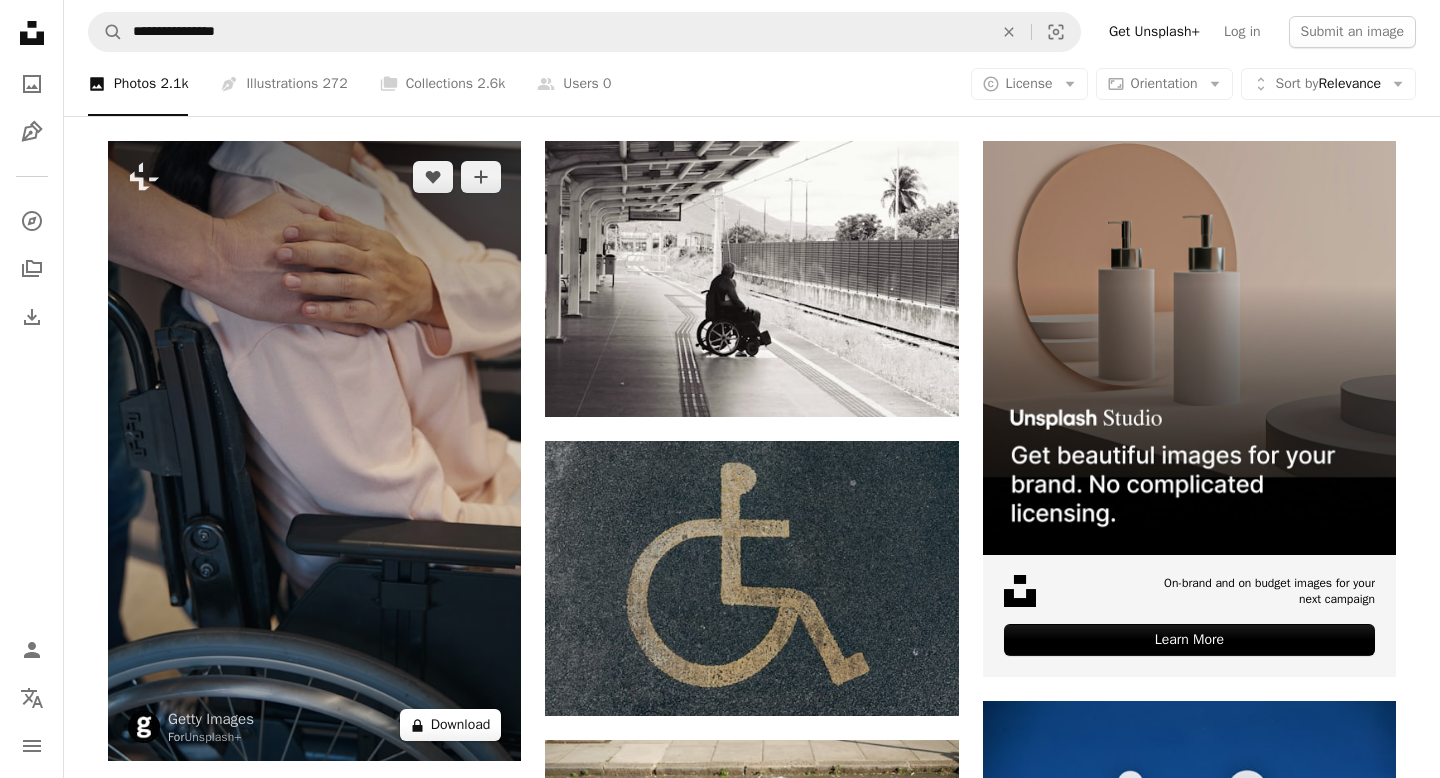 click on "A lock Download" at bounding box center (451, 725) 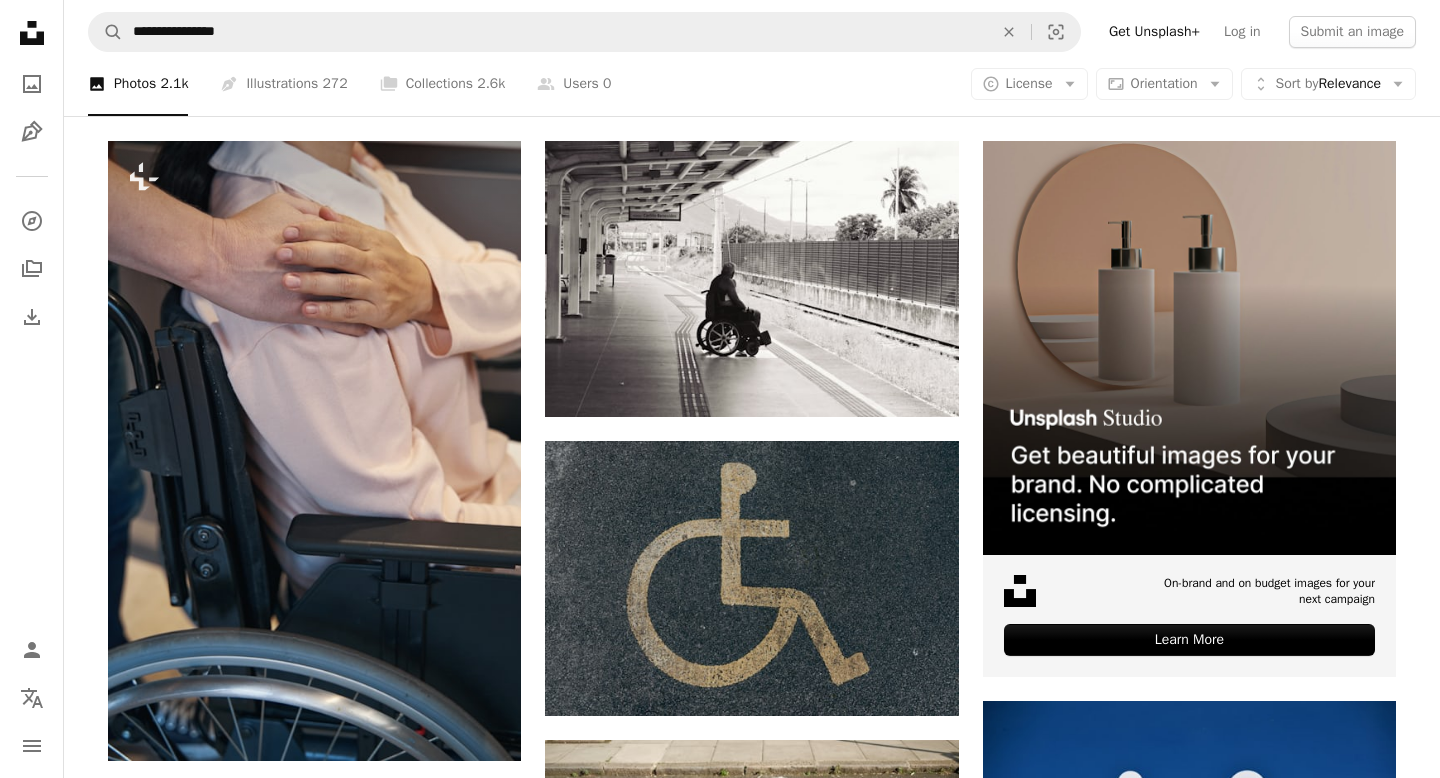 click on "An X shape Premium, ready to use images. Get unlimited access. A plus sign Members-only content added monthly A plus sign Unlimited royalty-free downloads A plus sign Illustrations  New A plus sign Enhanced legal protections yearly 62%  off monthly $16   $6 USD per month * Get  Unsplash+ * When paid annually, billed upfront  $72 Taxes where applicable. Renews automatically. Cancel anytime." at bounding box center (720, 4459) 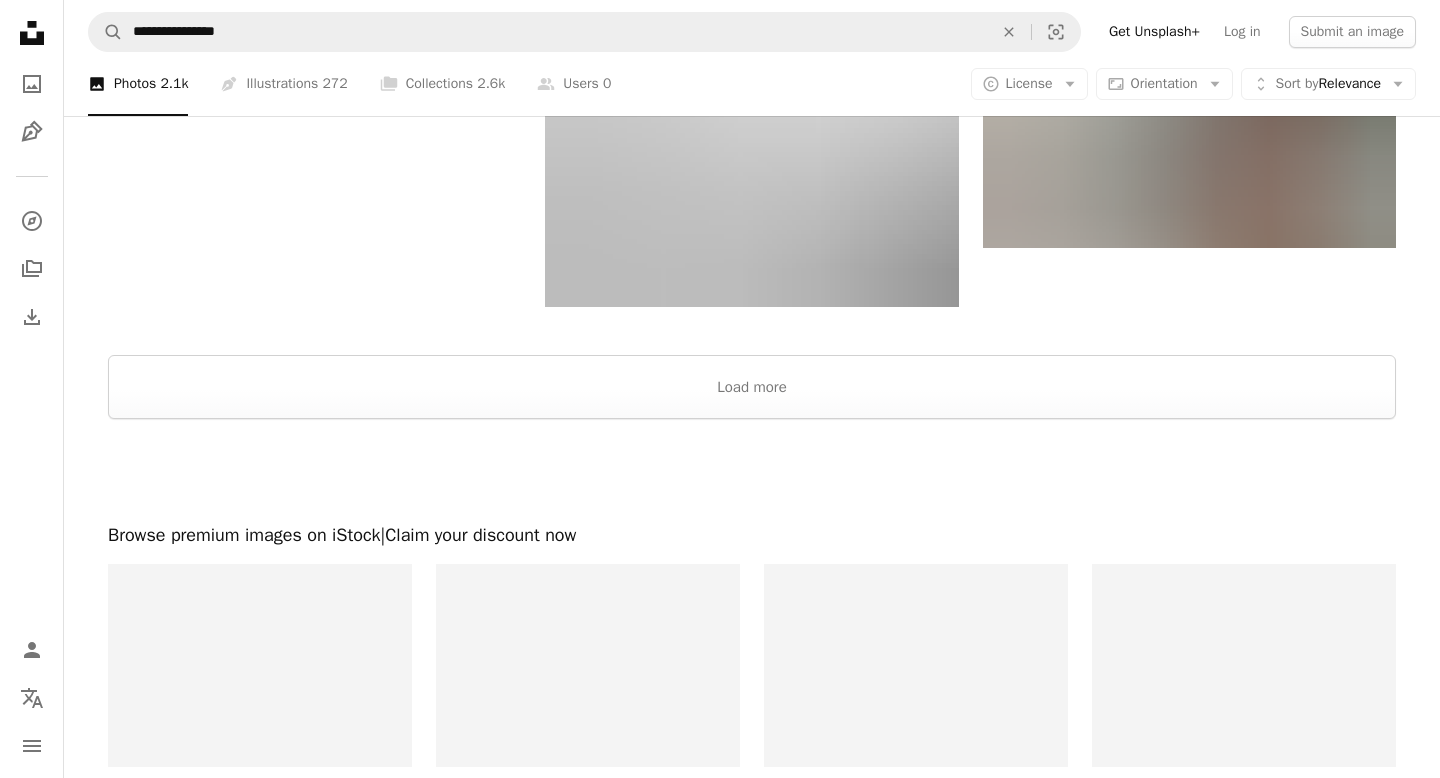 scroll, scrollTop: 3207, scrollLeft: 0, axis: vertical 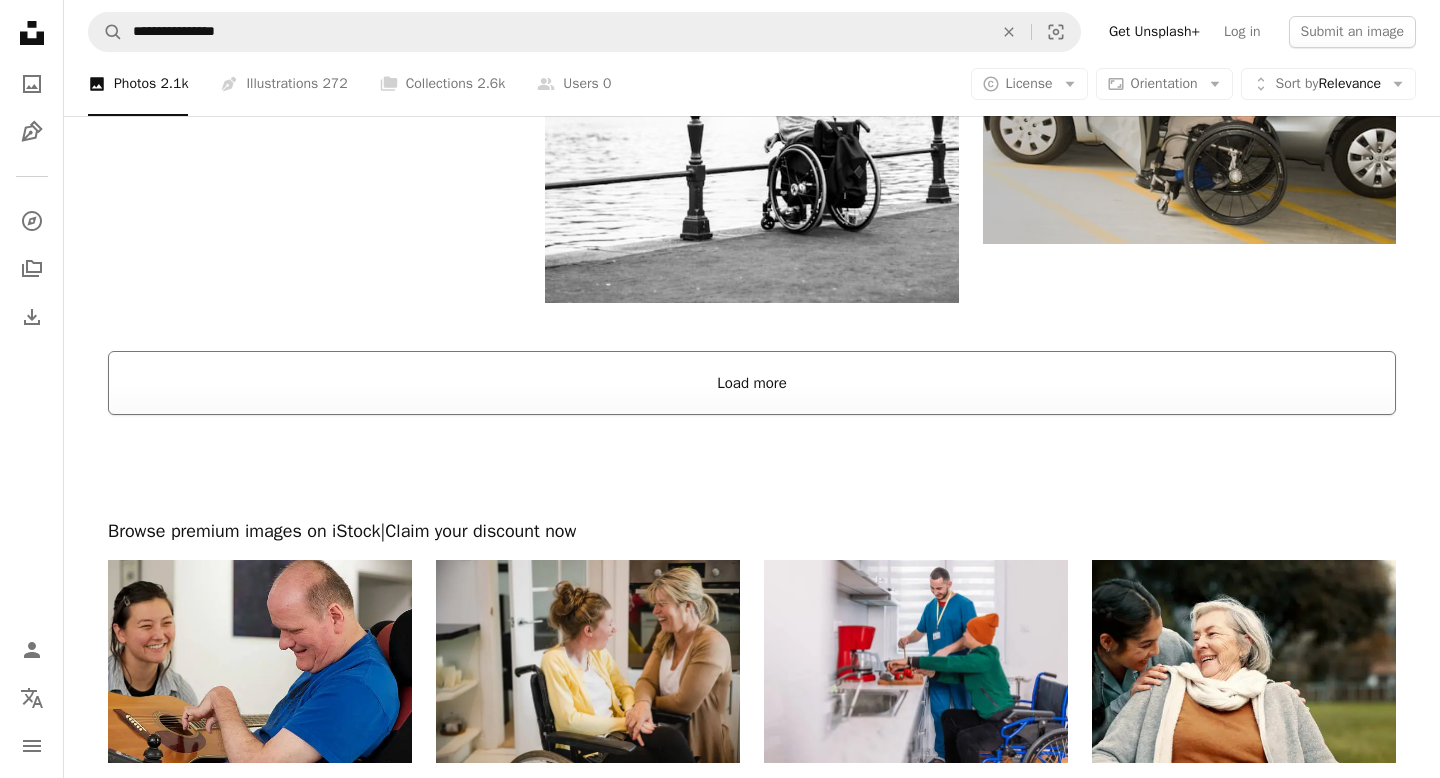 click on "Load more" at bounding box center [752, 383] 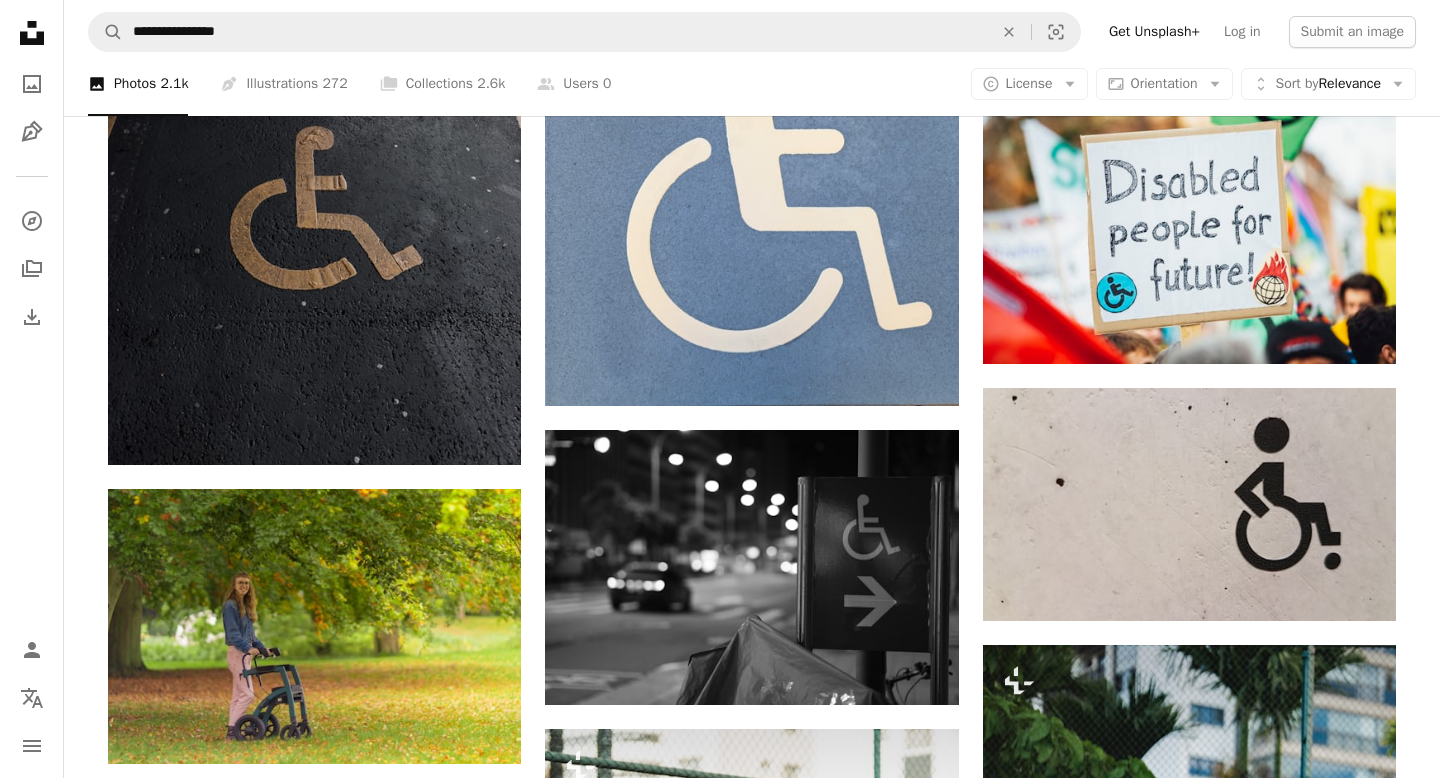 scroll, scrollTop: 10739, scrollLeft: 0, axis: vertical 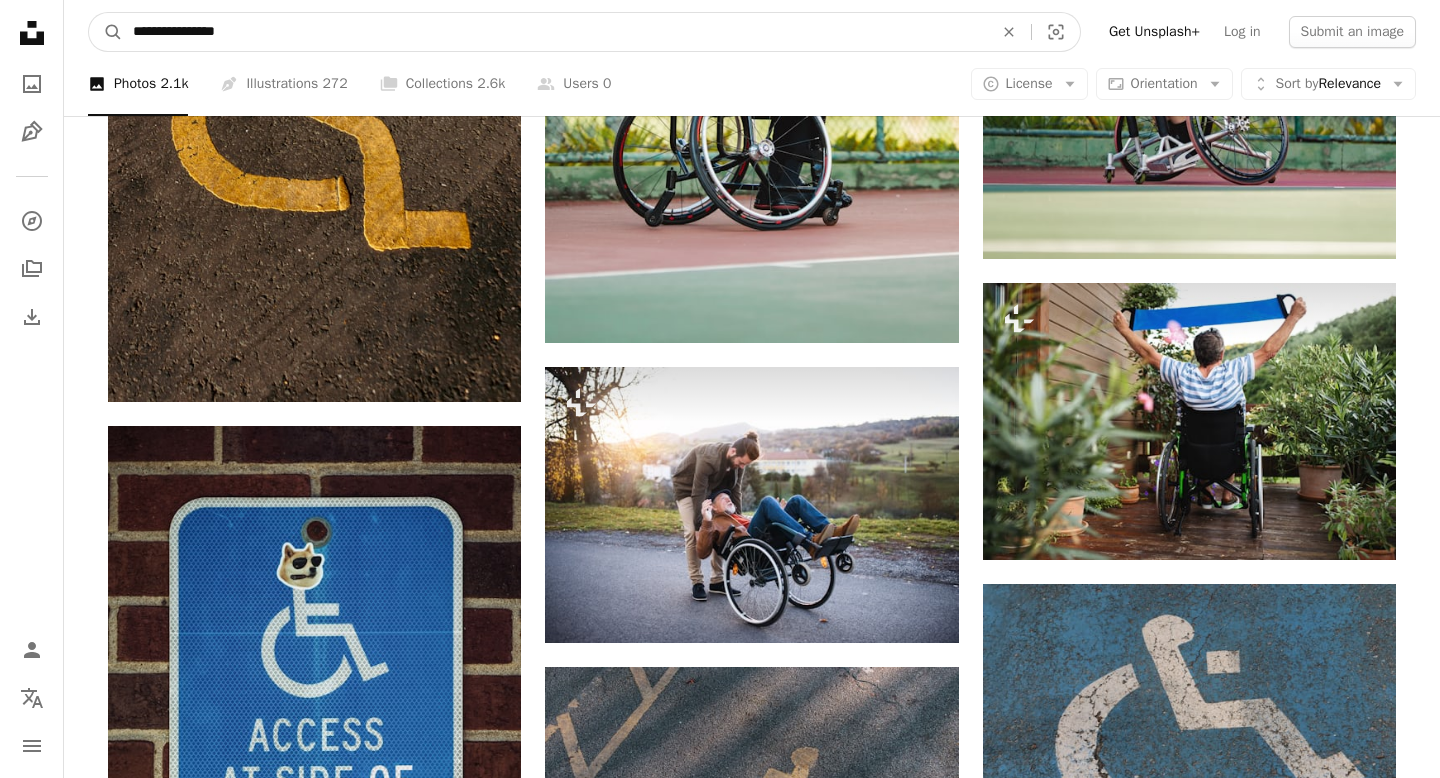 click on "**********" at bounding box center [555, 32] 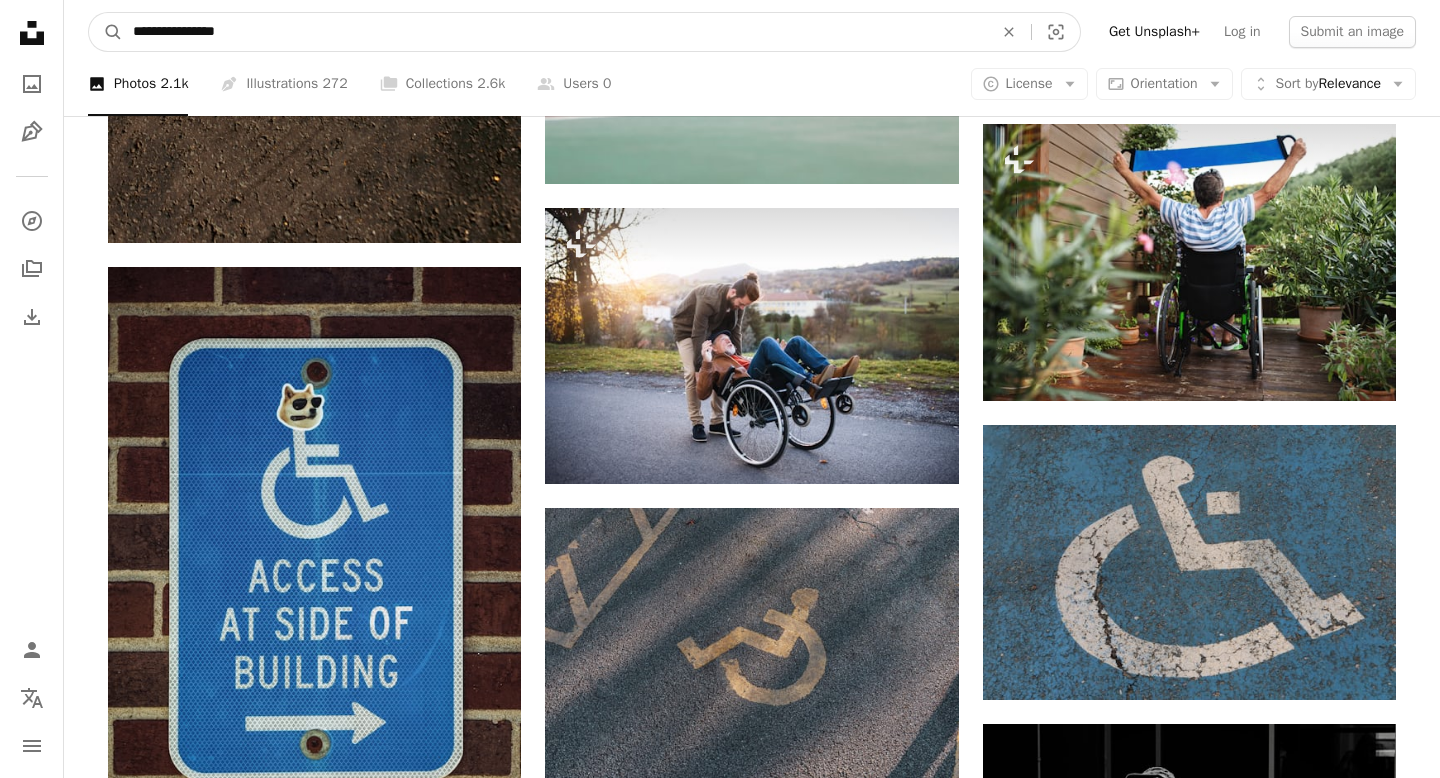scroll, scrollTop: 10690, scrollLeft: 0, axis: vertical 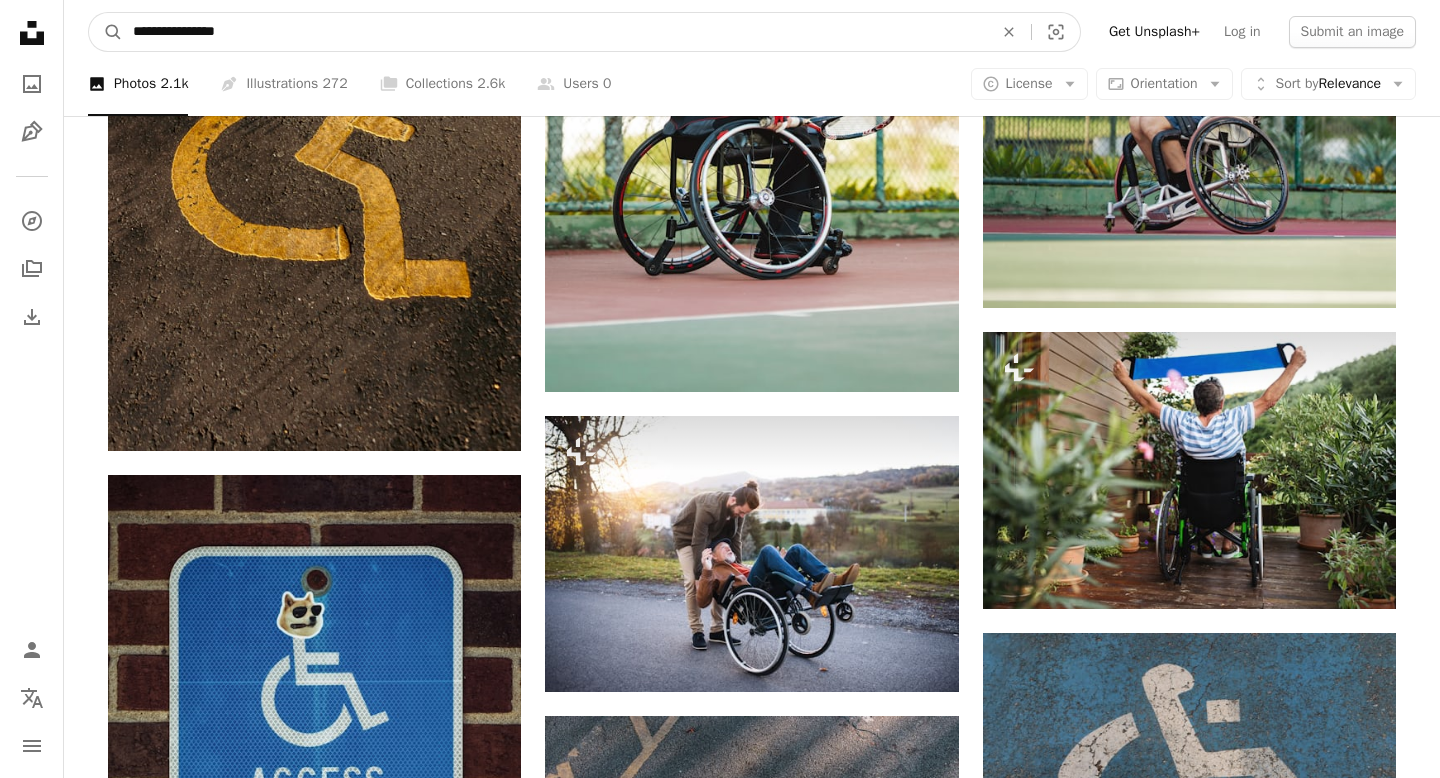 drag, startPoint x: 308, startPoint y: 36, endPoint x: 9, endPoint y: 32, distance: 299.02676 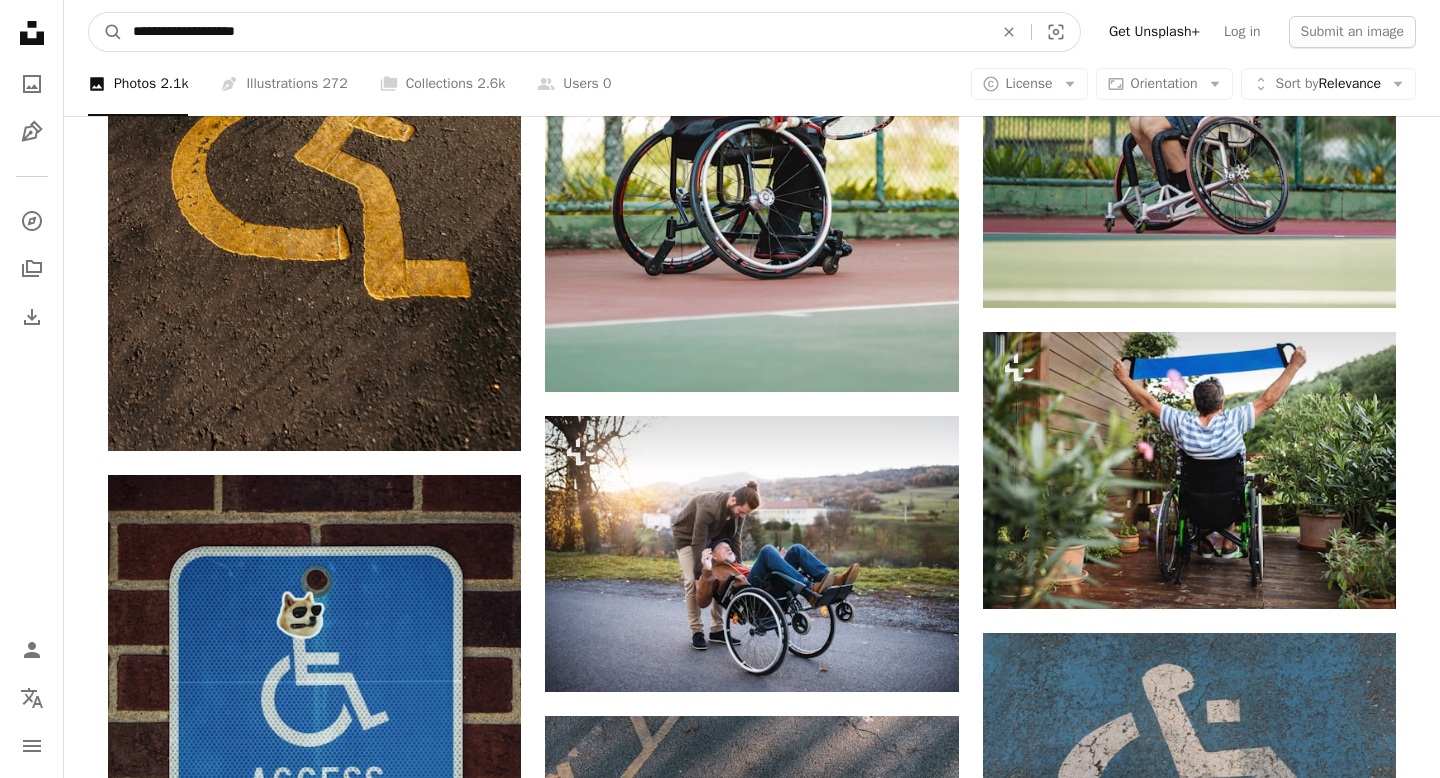 type on "**********" 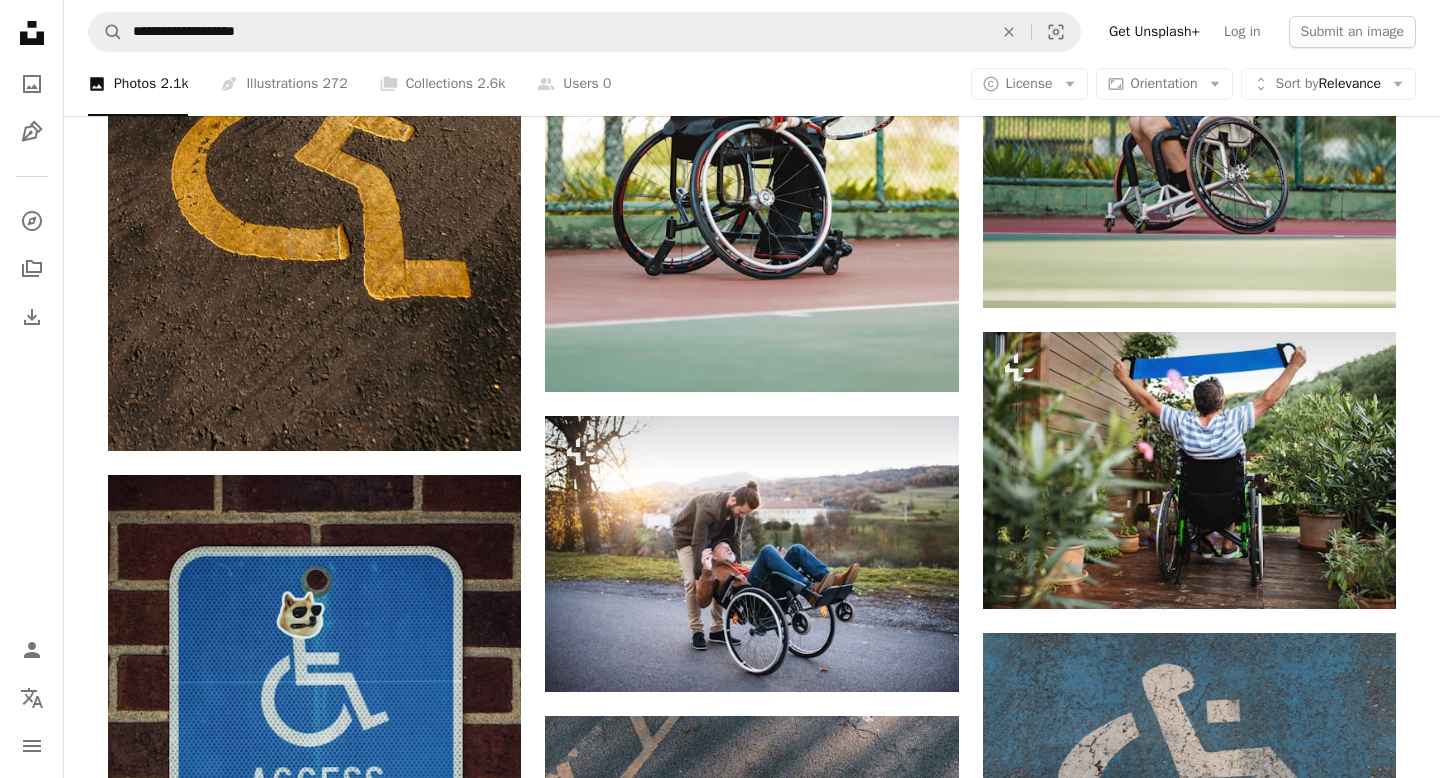 scroll, scrollTop: 0, scrollLeft: 0, axis: both 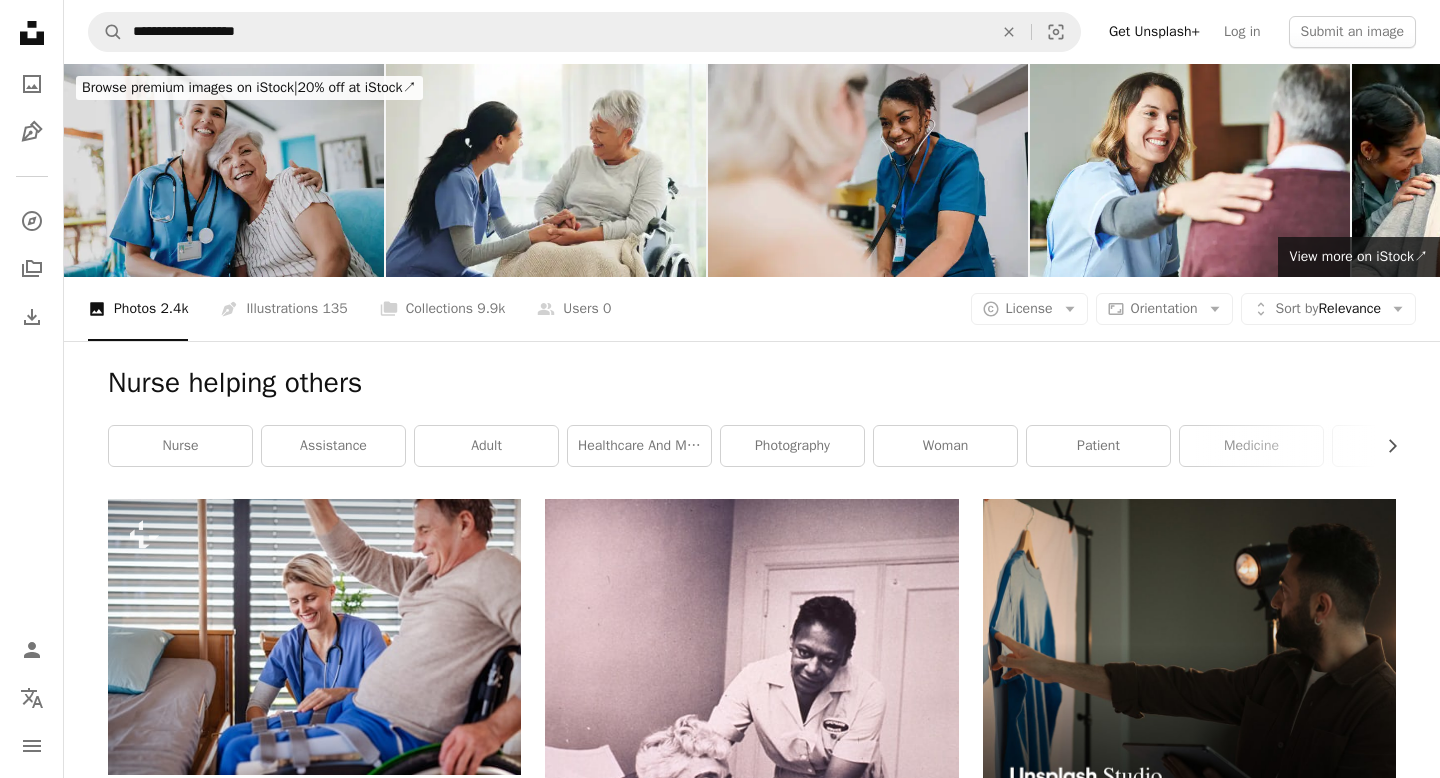 click at bounding box center (868, 170) 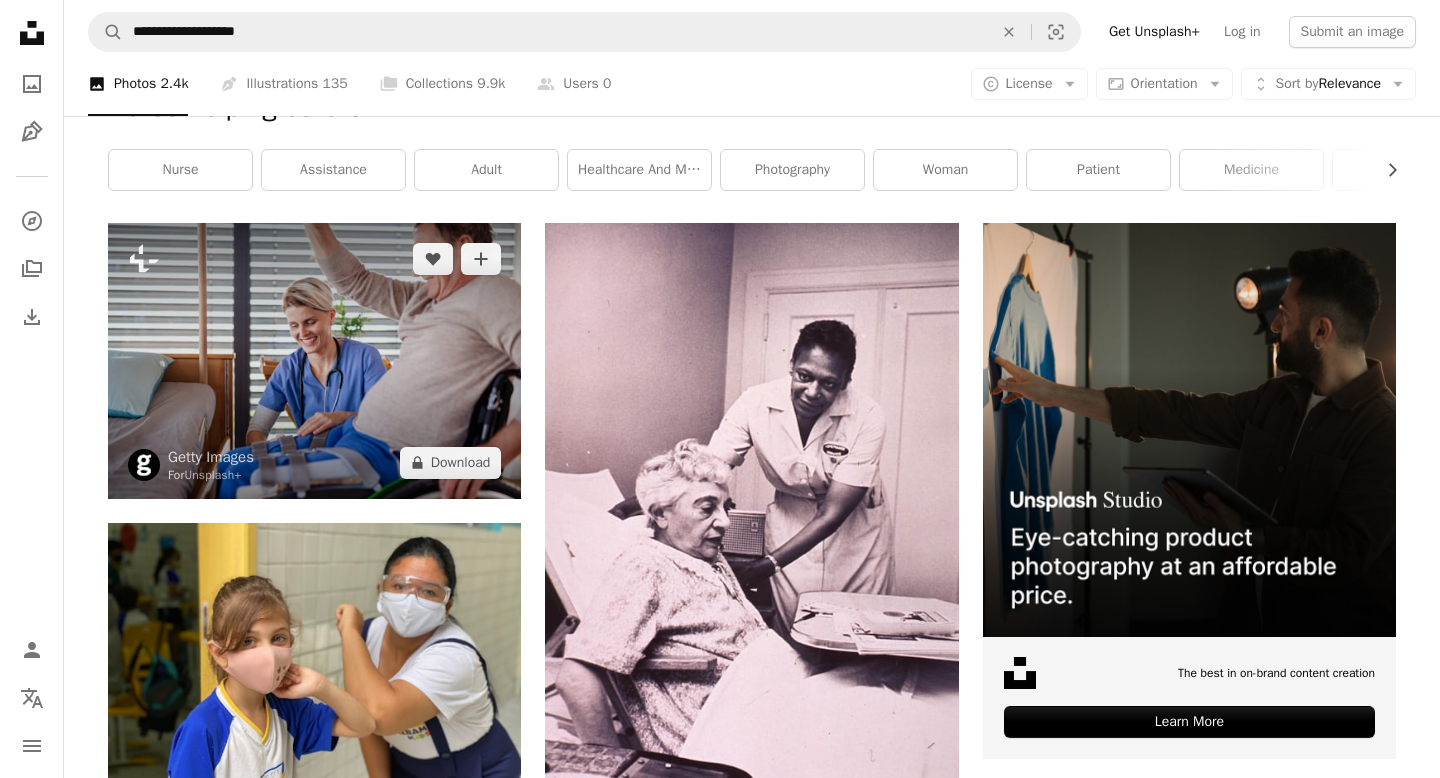 scroll, scrollTop: 306, scrollLeft: 0, axis: vertical 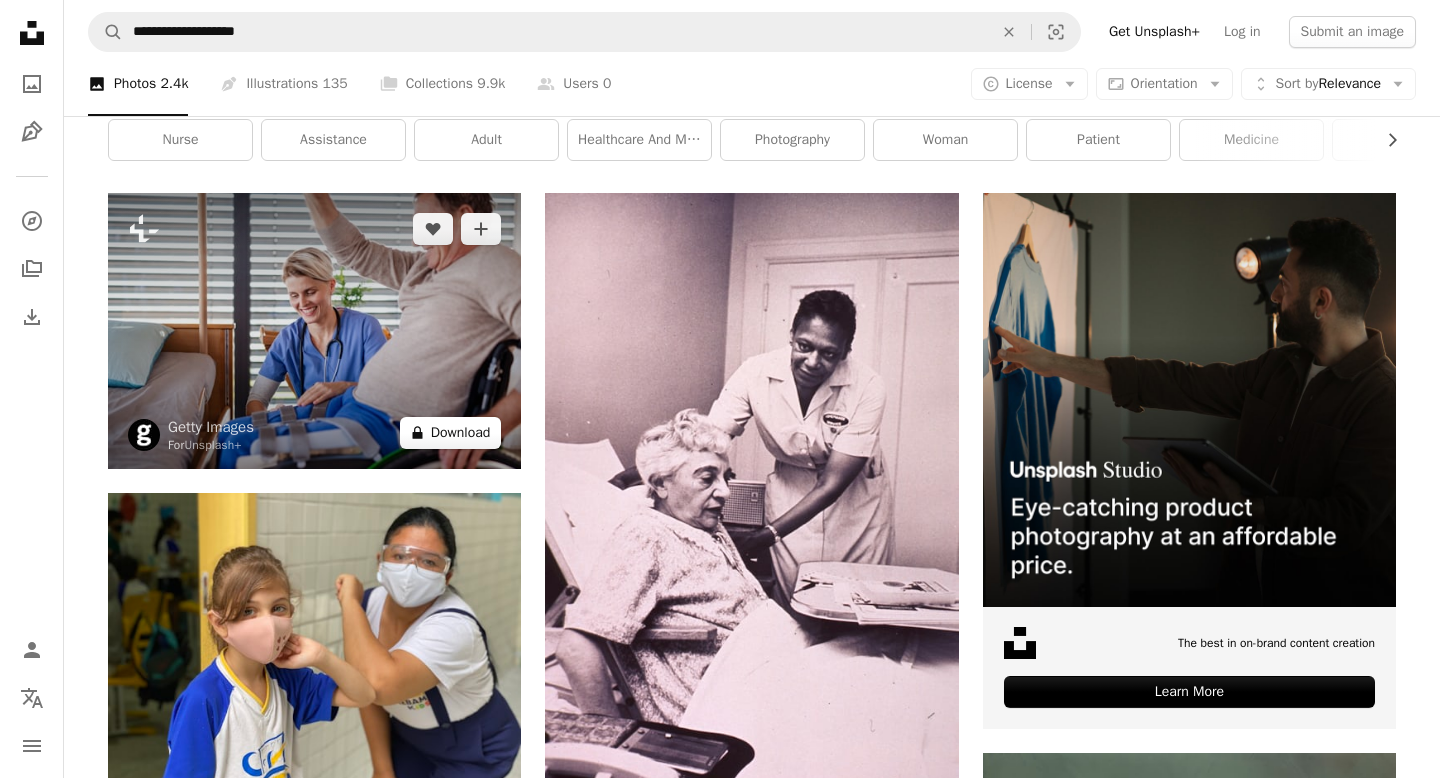 click on "A lock Download" at bounding box center (451, 433) 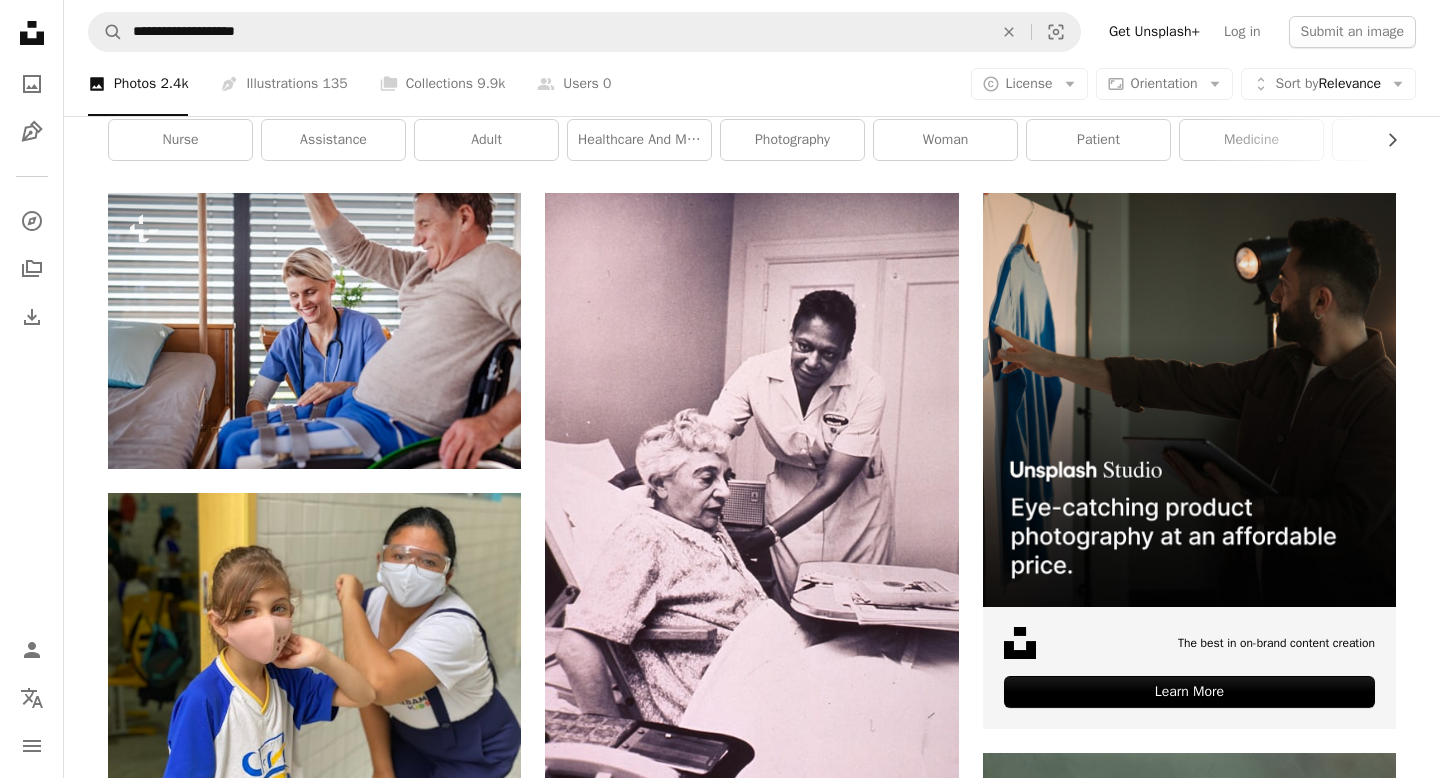 click on "An X shape Premium, ready to use images. Get unlimited access. A plus sign Members-only content added monthly A plus sign Unlimited royalty-free downloads A plus sign Illustrations  New A plus sign Enhanced legal protections yearly 62%  off monthly $16   $6 USD per month * Get  Unsplash+ * When paid annually, billed upfront  $72 Taxes where applicable. Renews automatically. Cancel anytime." at bounding box center [720, 4786] 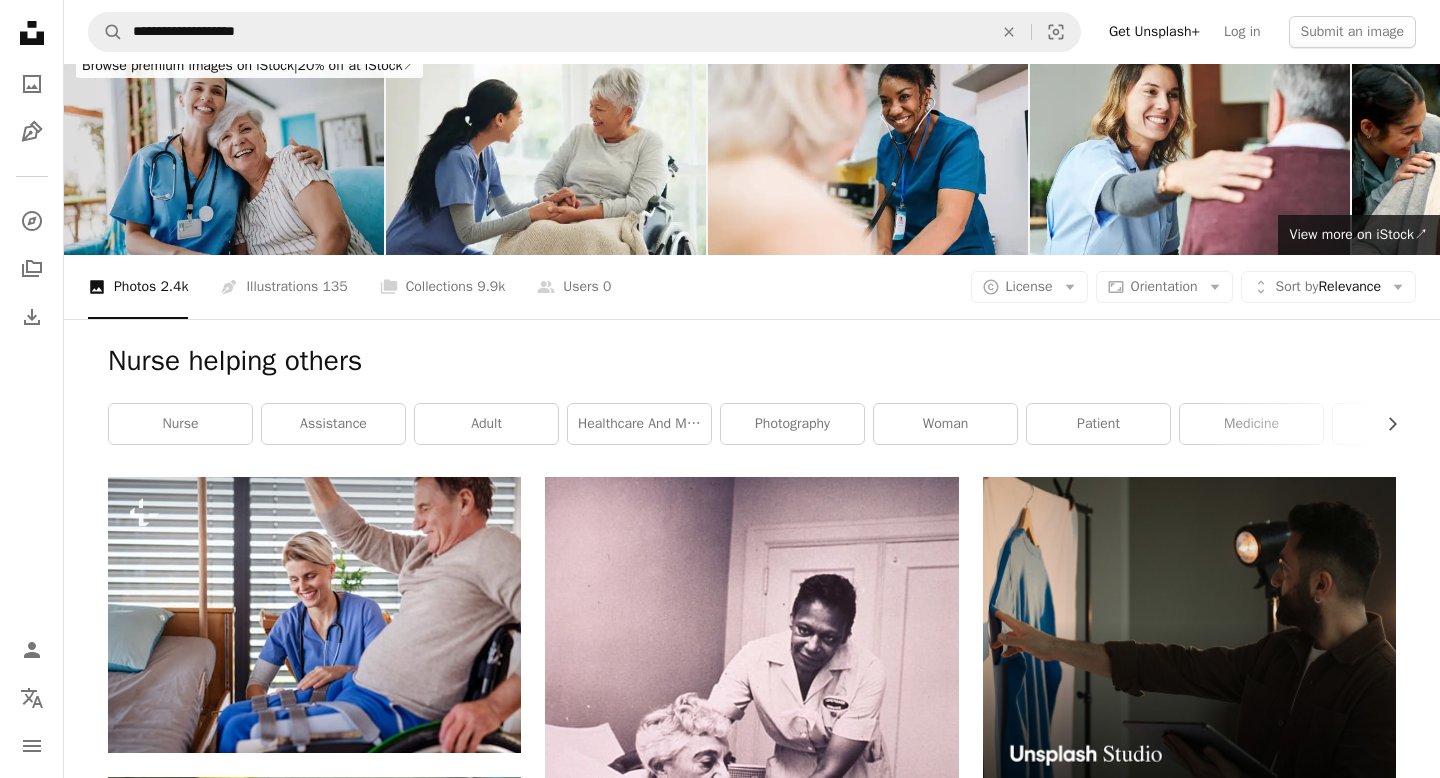 scroll, scrollTop: 0, scrollLeft: 0, axis: both 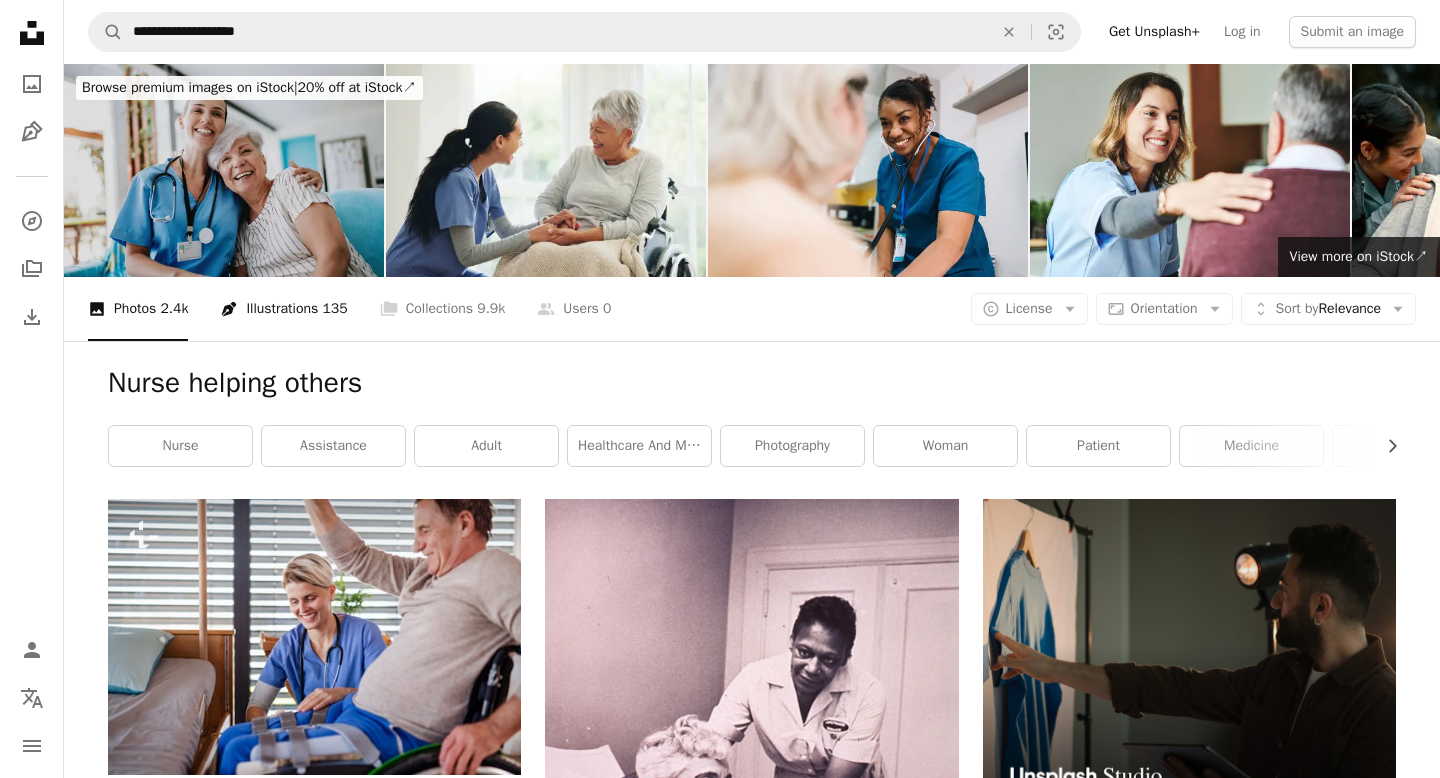 click on "Pen Tool Illustrations   135" at bounding box center [283, 309] 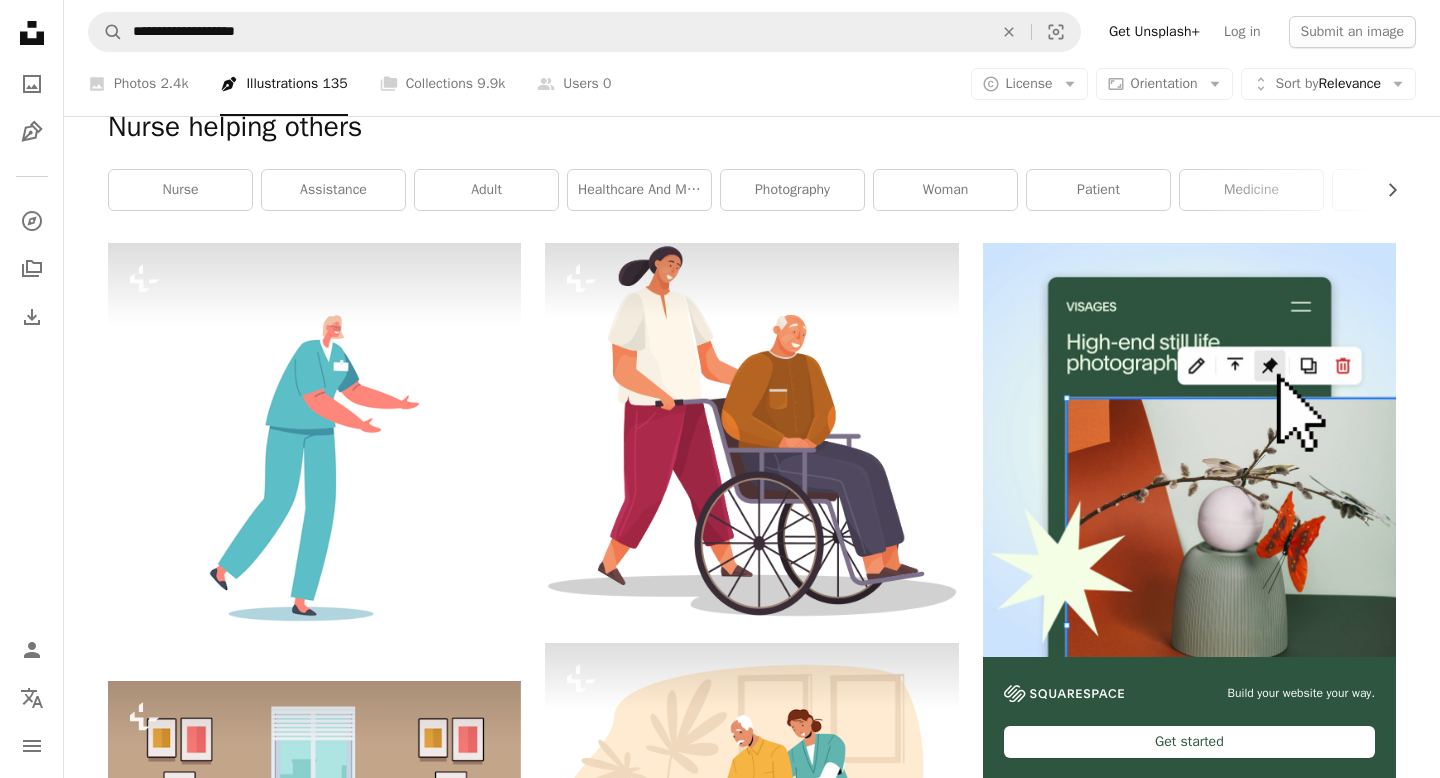 scroll, scrollTop: 267, scrollLeft: 0, axis: vertical 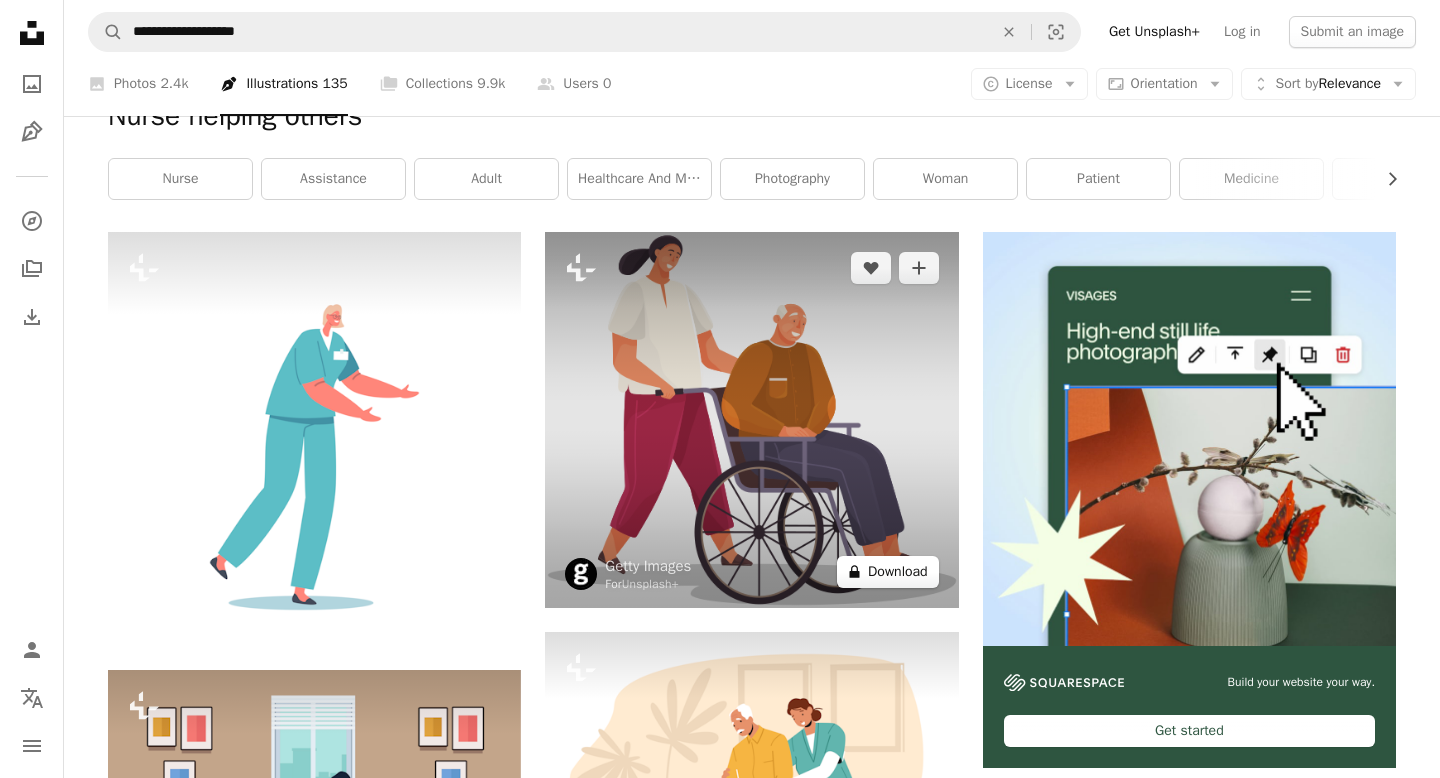 click on "A lock Download" at bounding box center (888, 572) 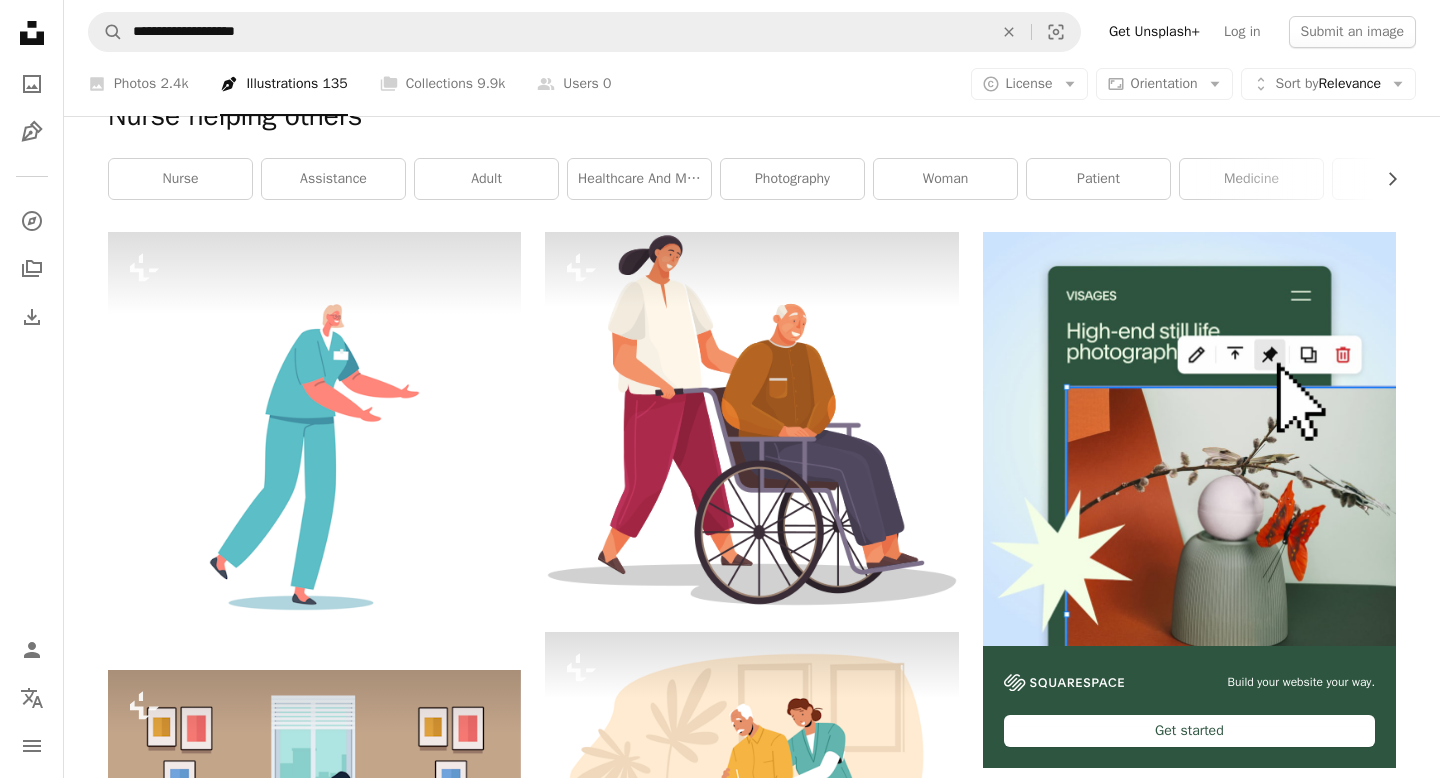 click on "An X shape Premium, ready to use images. Get unlimited access. A plus sign Members-only content added monthly A plus sign Unlimited royalty-free downloads A plus sign Illustrations  New A plus sign Enhanced legal protections yearly 62%  off monthly $16   $6 USD per month * Get  Unsplash+ * When paid annually, billed upfront  $72 Taxes where applicable. Renews automatically. Cancel anytime." at bounding box center [720, 4847] 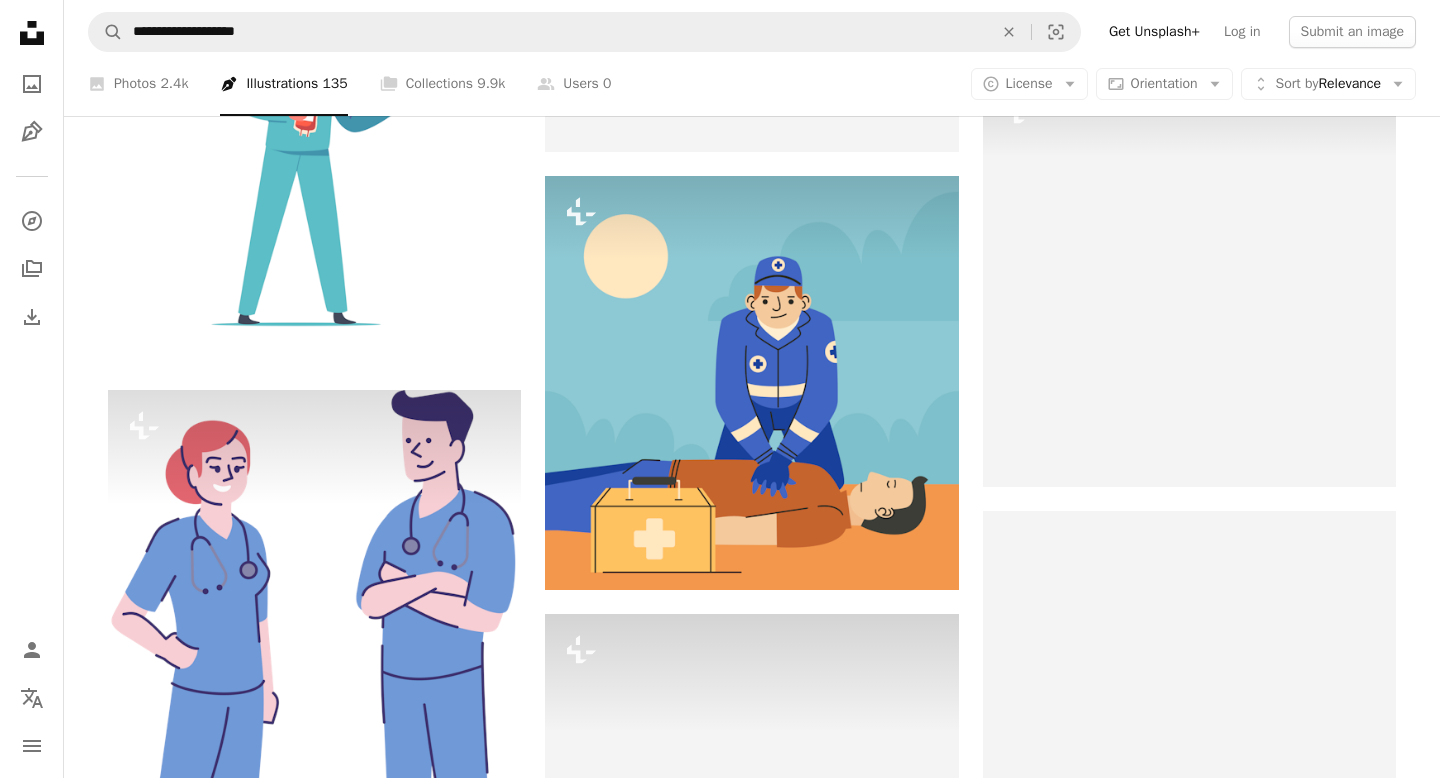 scroll, scrollTop: 1956, scrollLeft: 0, axis: vertical 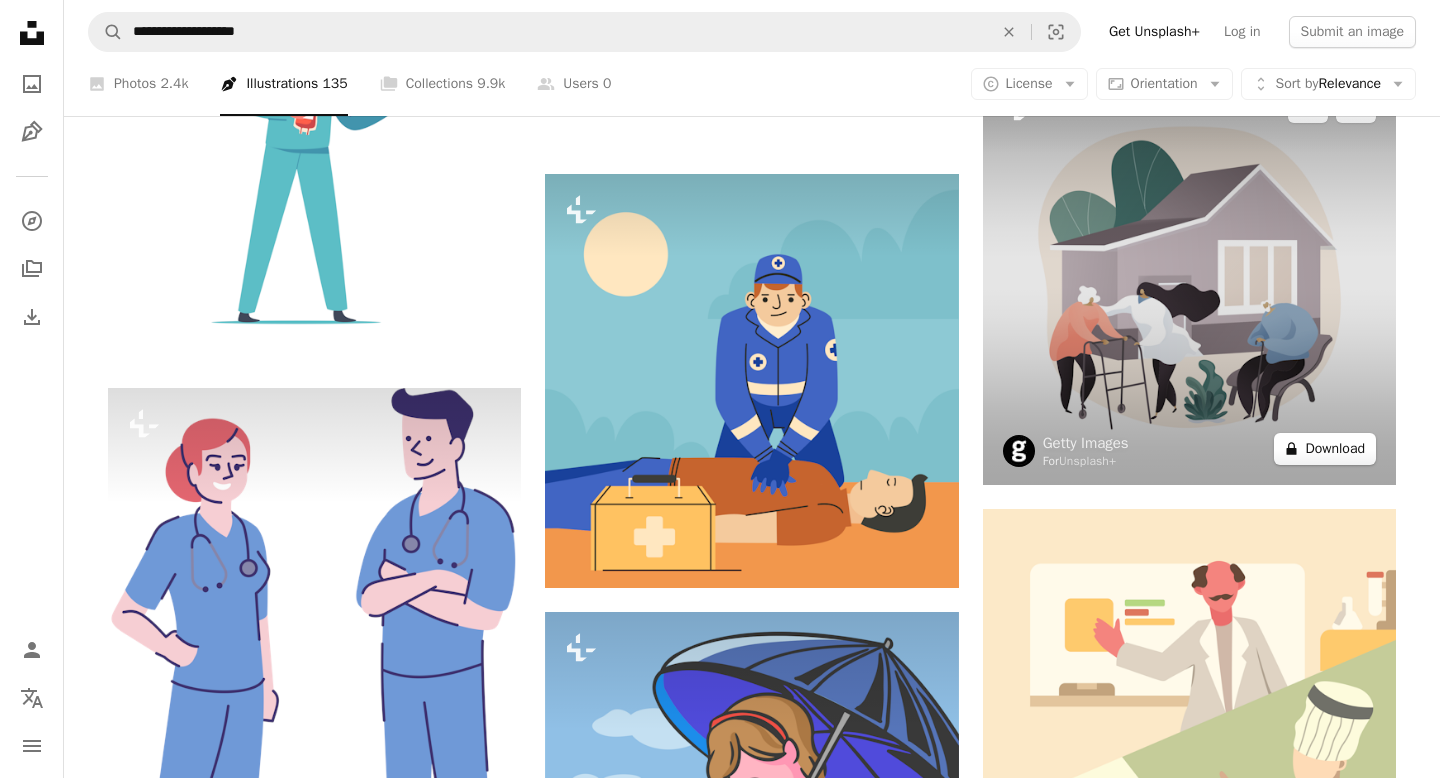 click on "A lock Download" at bounding box center [1325, 449] 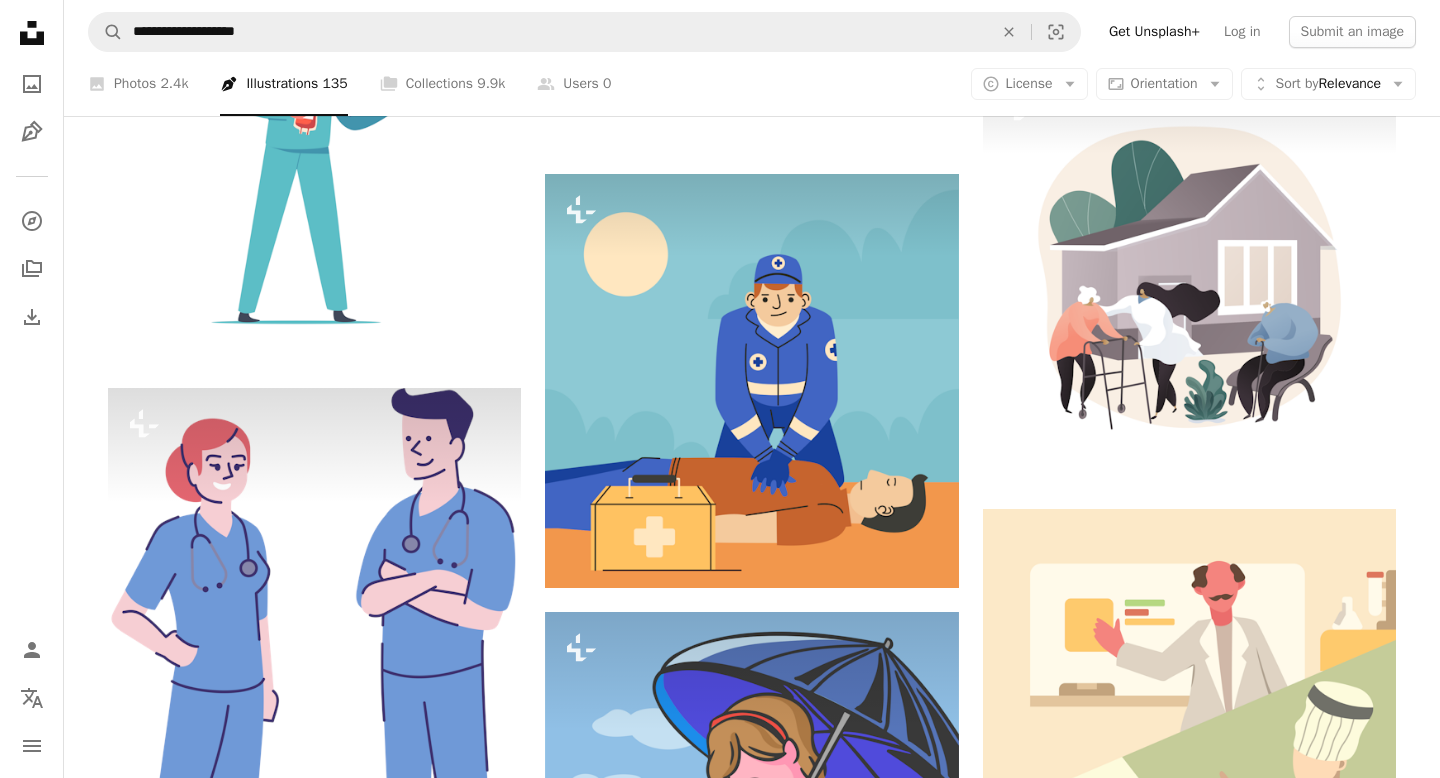 click on "An X shape Premium, ready to use images. Get unlimited access. A plus sign Members-only content added monthly A plus sign Unlimited royalty-free downloads A plus sign Illustrations  New A plus sign Enhanced legal protections yearly 62%  off monthly $16   $6 USD per month * Get  Unsplash+ * When paid annually, billed upfront  $72 Taxes where applicable. Renews automatically. Cancel anytime." at bounding box center [720, 3158] 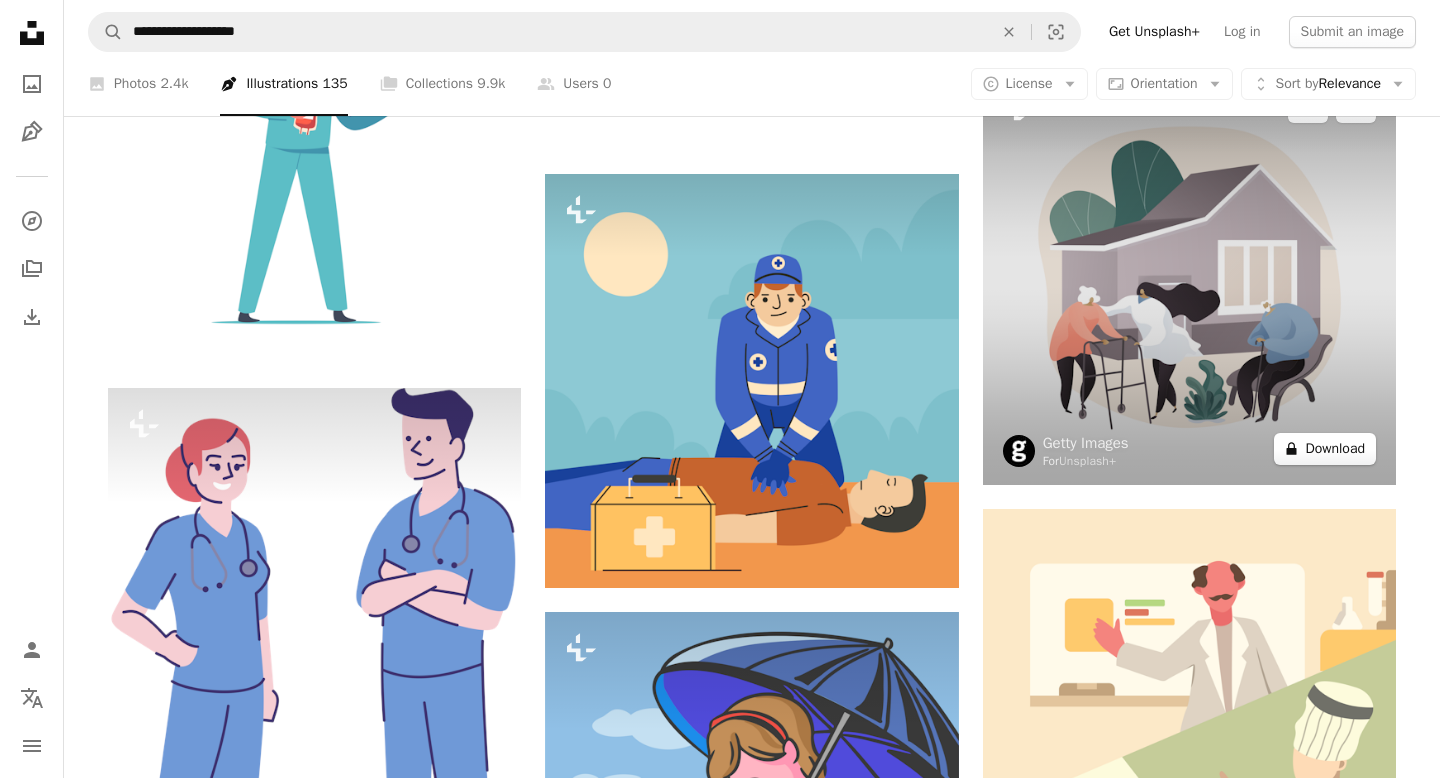 click on "A lock Download" at bounding box center [1325, 449] 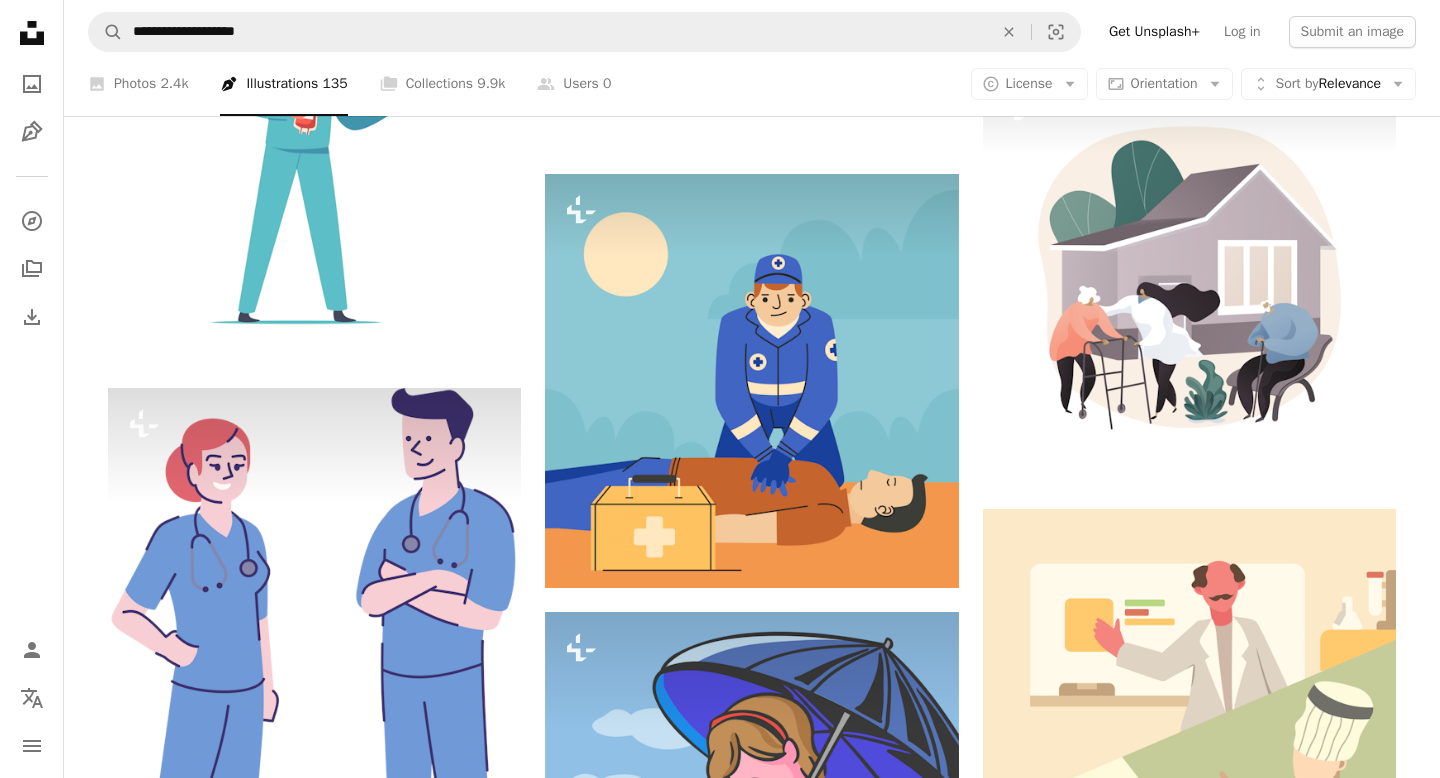 click on "An X shape Premium, ready to use images. Get unlimited access. A plus sign Members-only content added monthly A plus sign Unlimited royalty-free downloads A plus sign Illustrations  New A plus sign Enhanced legal protections yearly 62%  off monthly $16   $6 USD per month * Get  Unsplash+ * When paid annually, billed upfront  $72 Taxes where applicable. Renews automatically. Cancel anytime." at bounding box center [720, 3158] 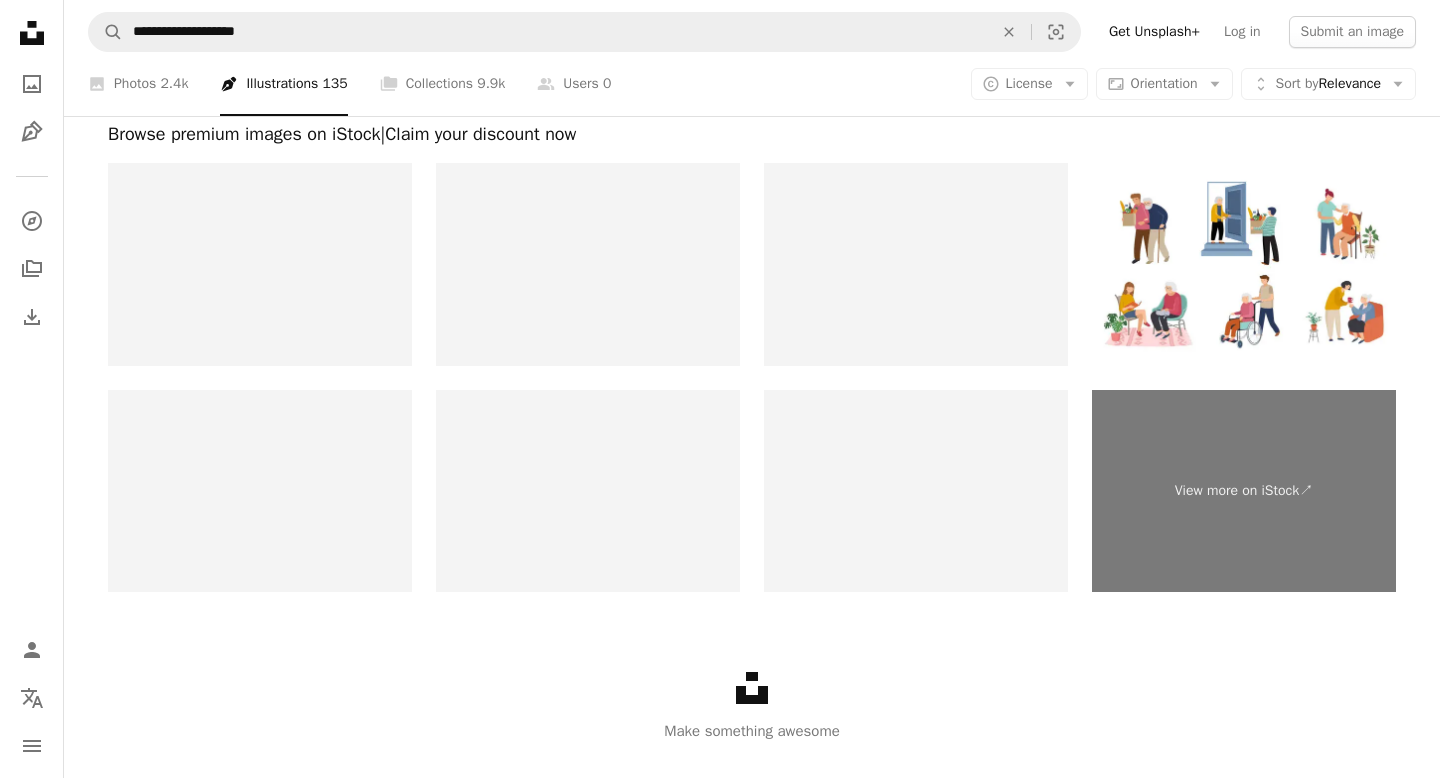 scroll, scrollTop: 3947, scrollLeft: 0, axis: vertical 